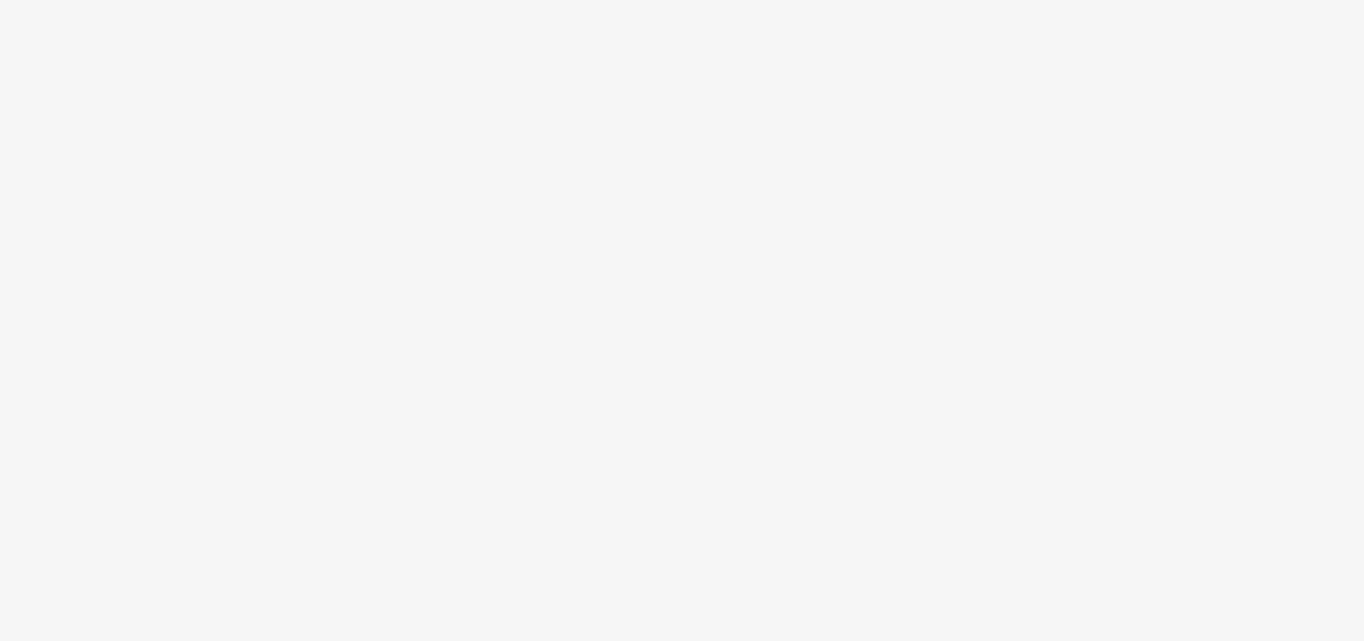 scroll, scrollTop: 0, scrollLeft: 0, axis: both 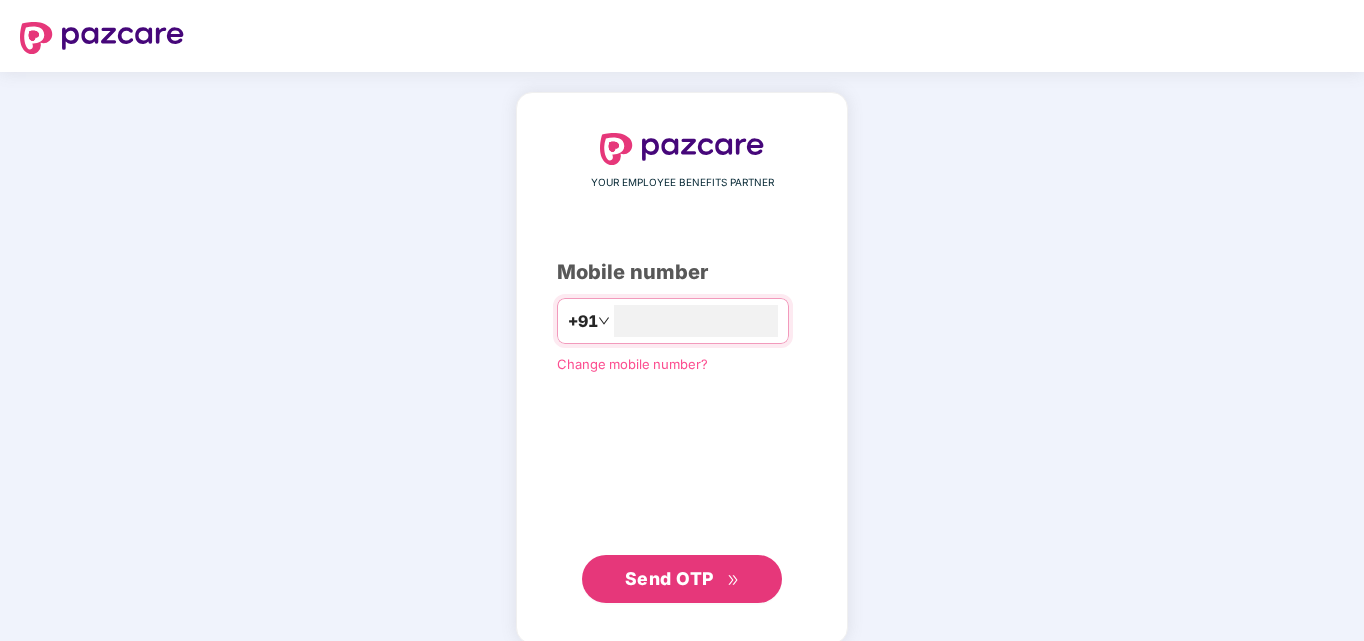 type on "*" 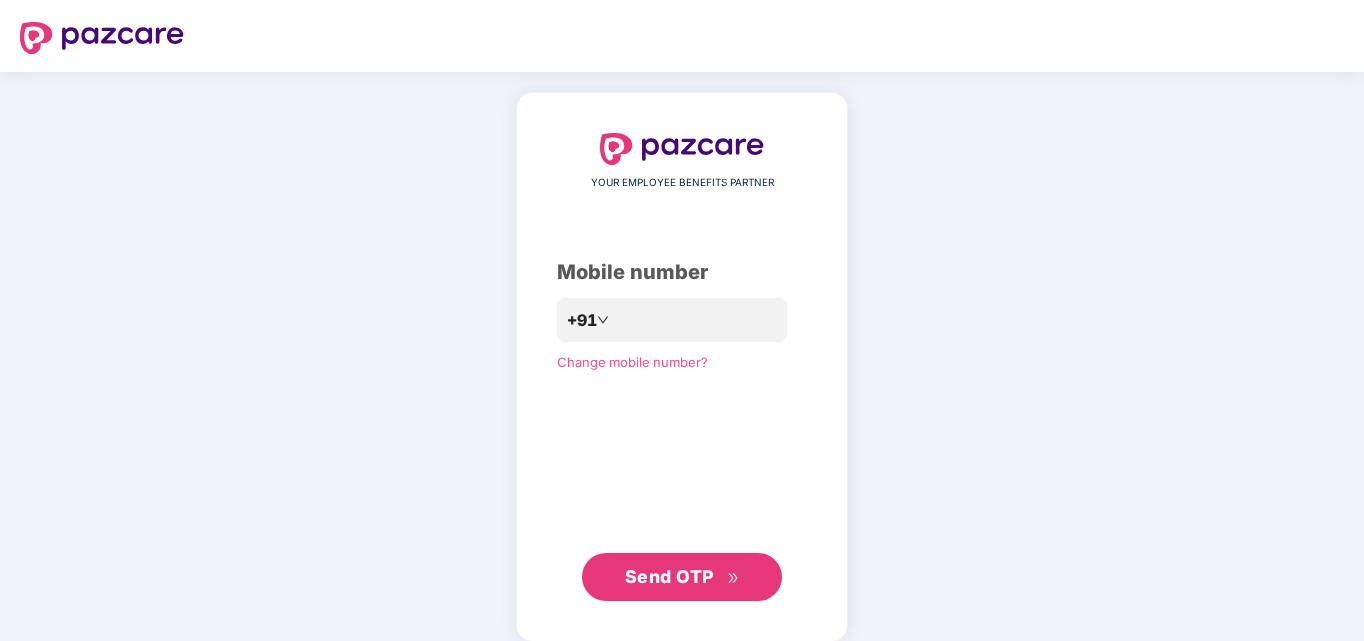 click on "Send OTP" at bounding box center (669, 576) 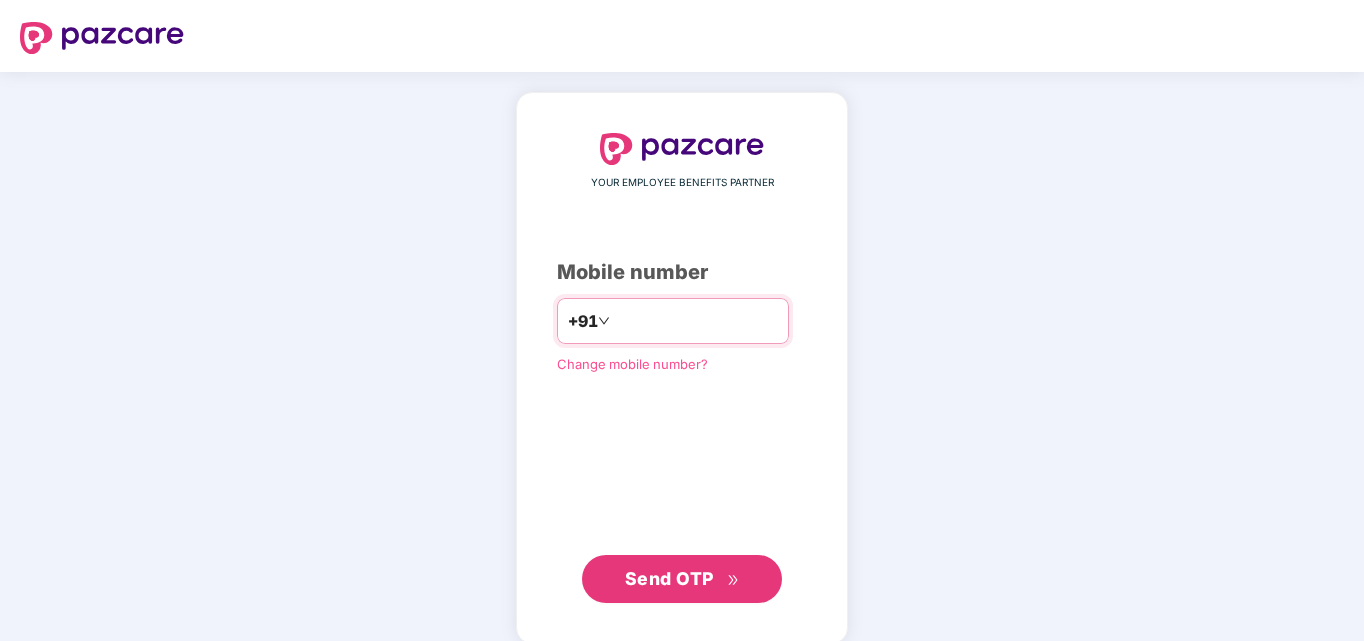 drag, startPoint x: 629, startPoint y: 318, endPoint x: 705, endPoint y: 314, distance: 76.105194 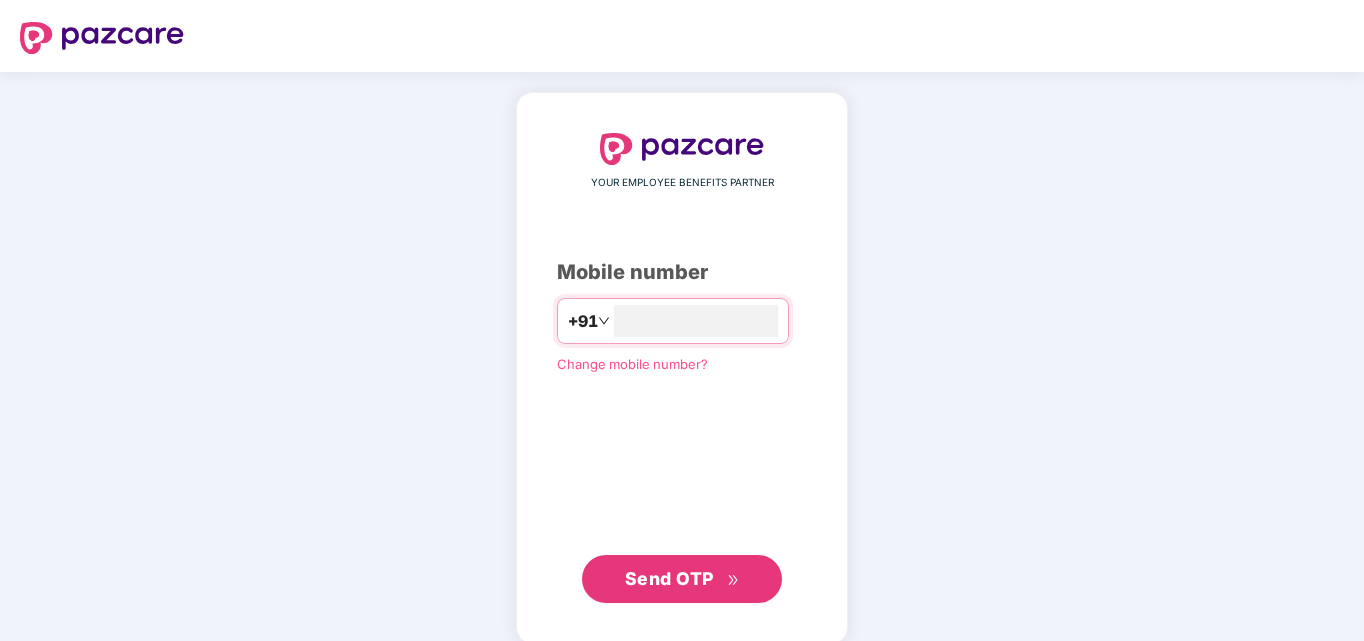 click on "Send OTP" at bounding box center [682, 579] 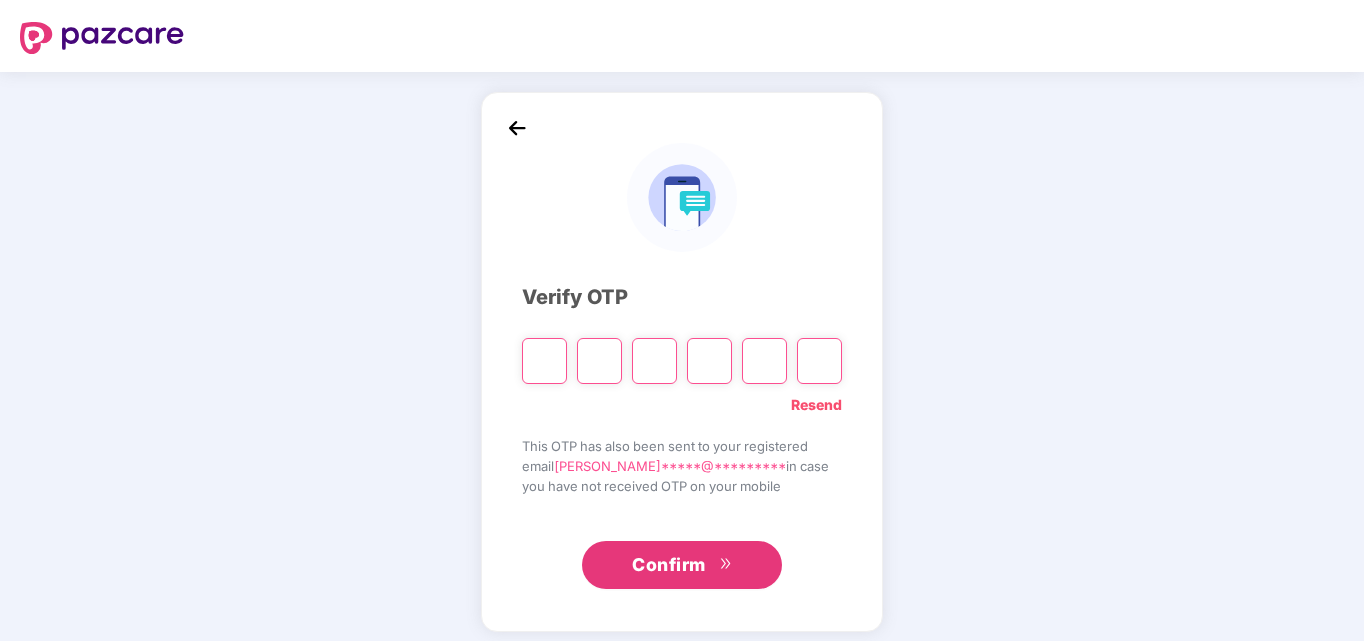 type on "*" 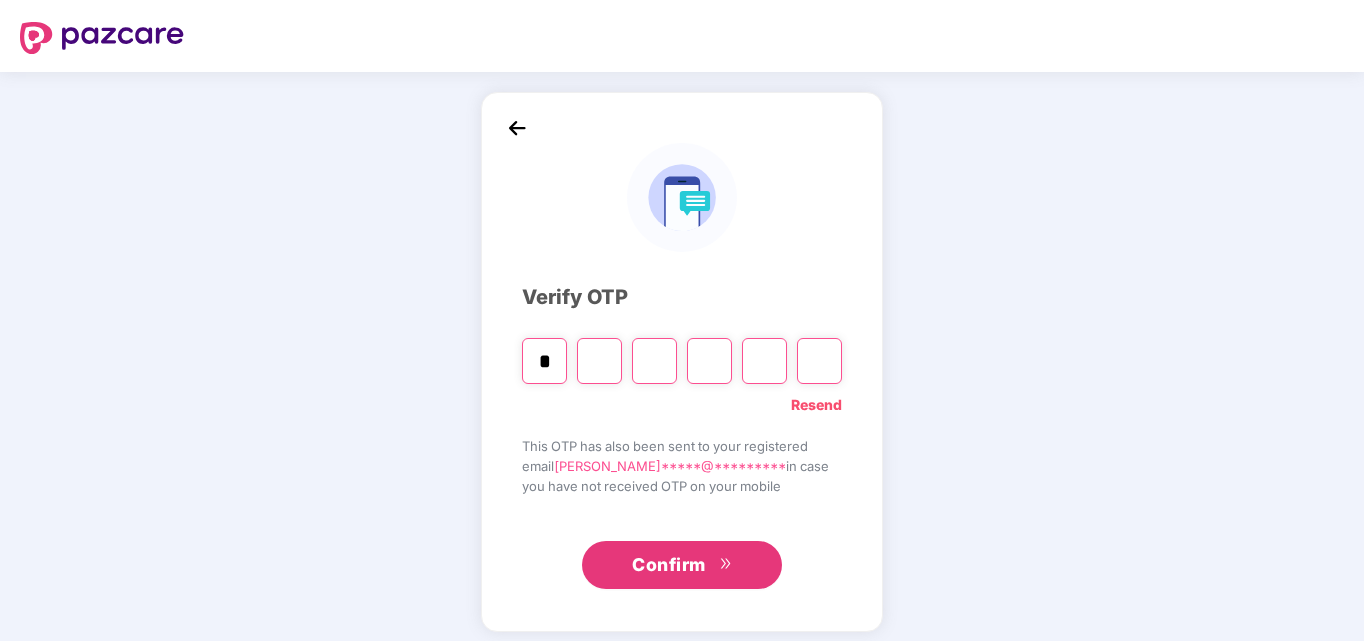 type on "*" 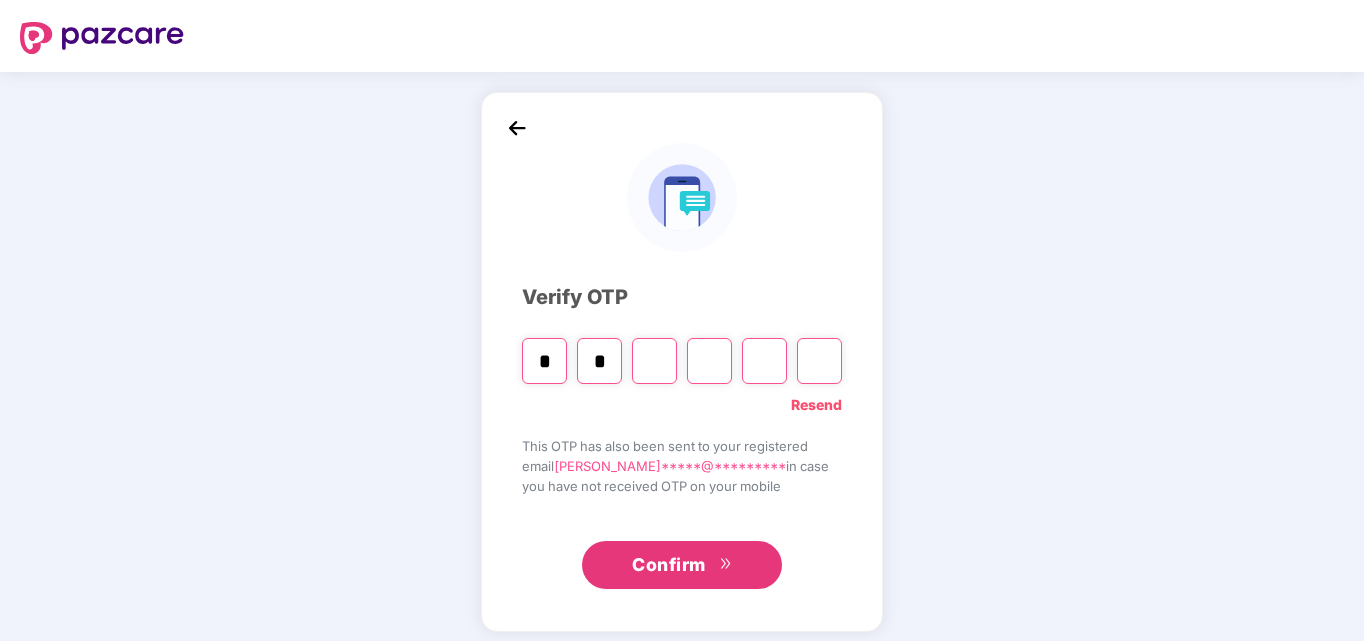 type on "*" 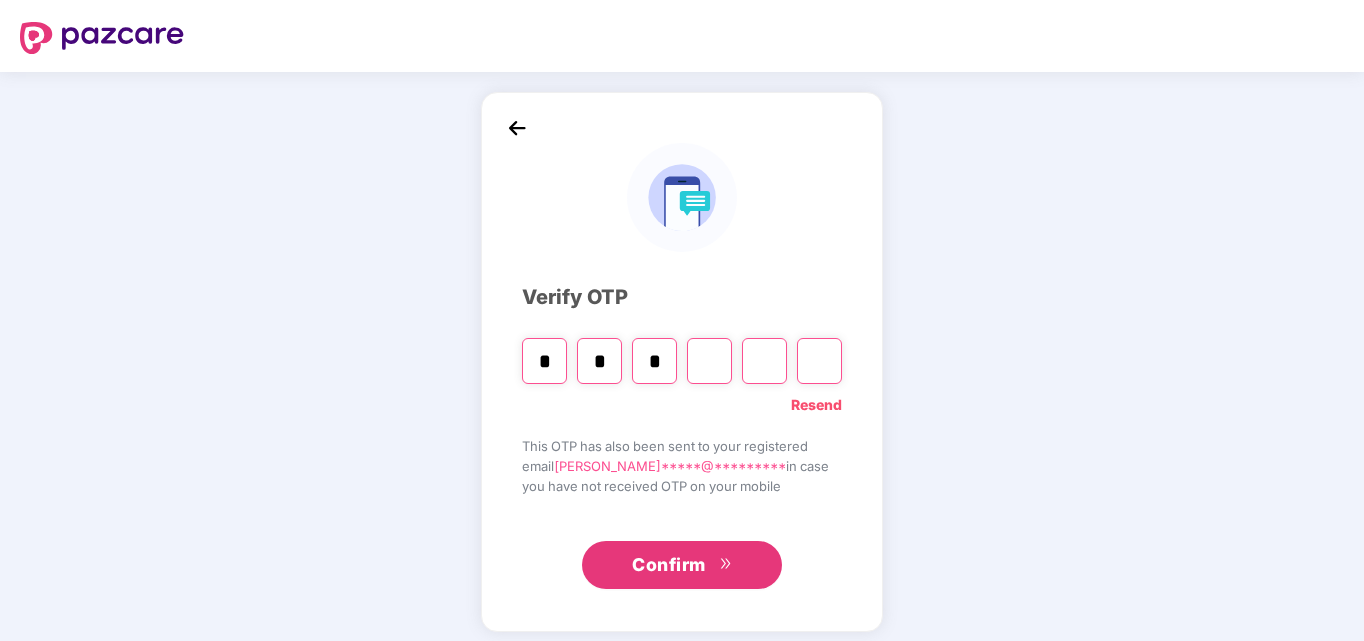 type on "*" 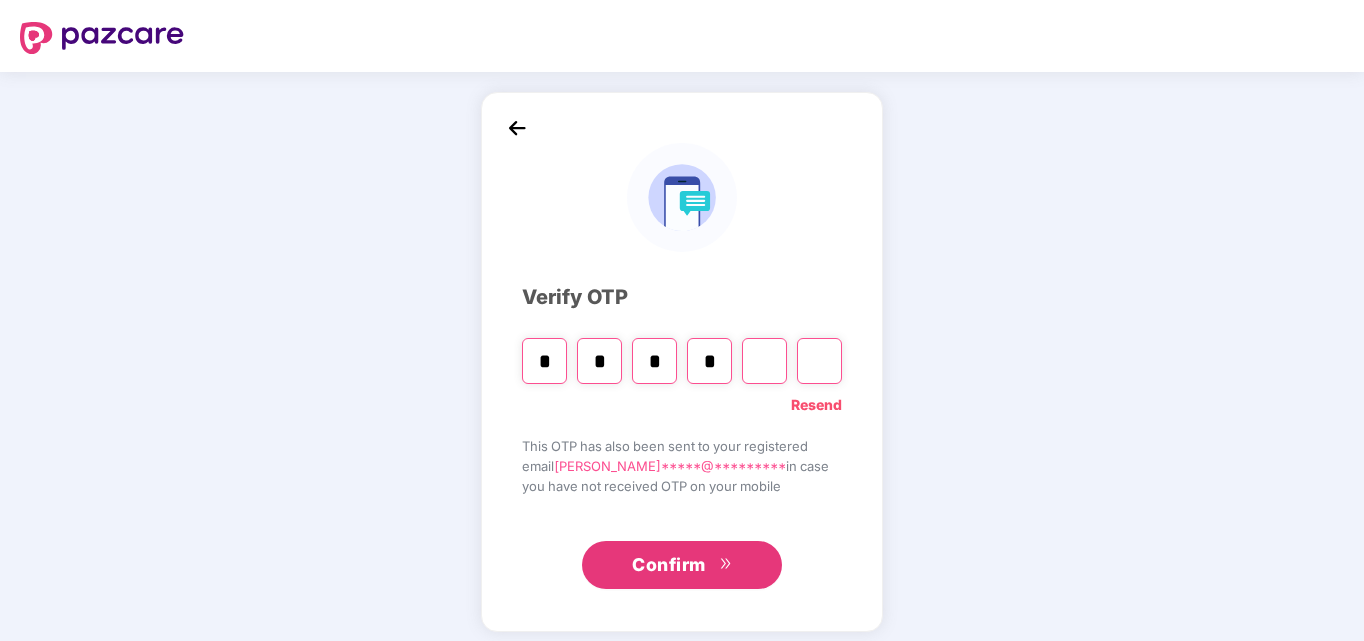 type on "*" 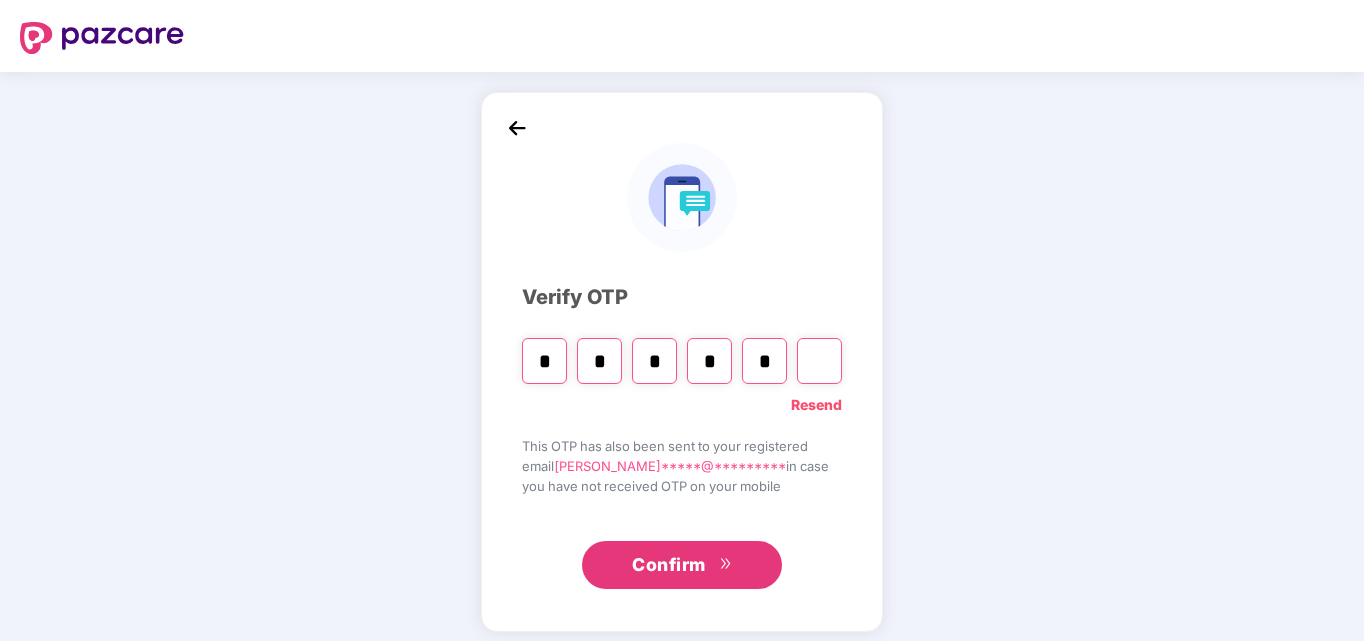 type on "*" 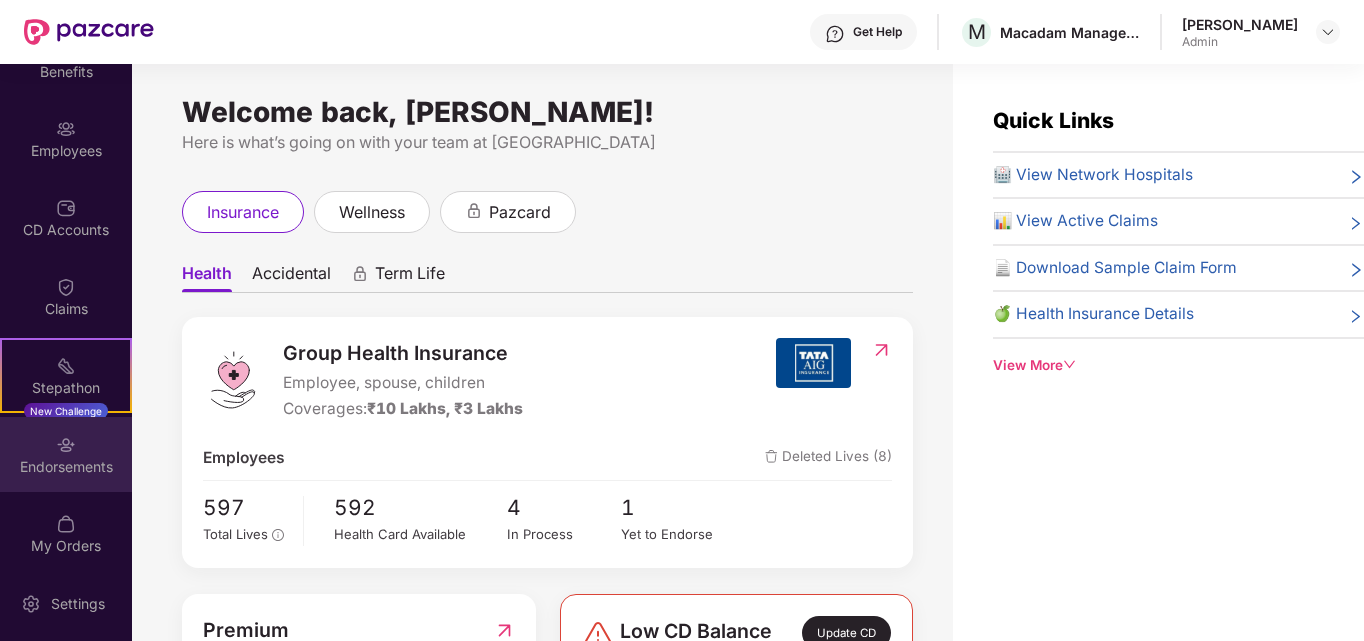 scroll, scrollTop: 209, scrollLeft: 0, axis: vertical 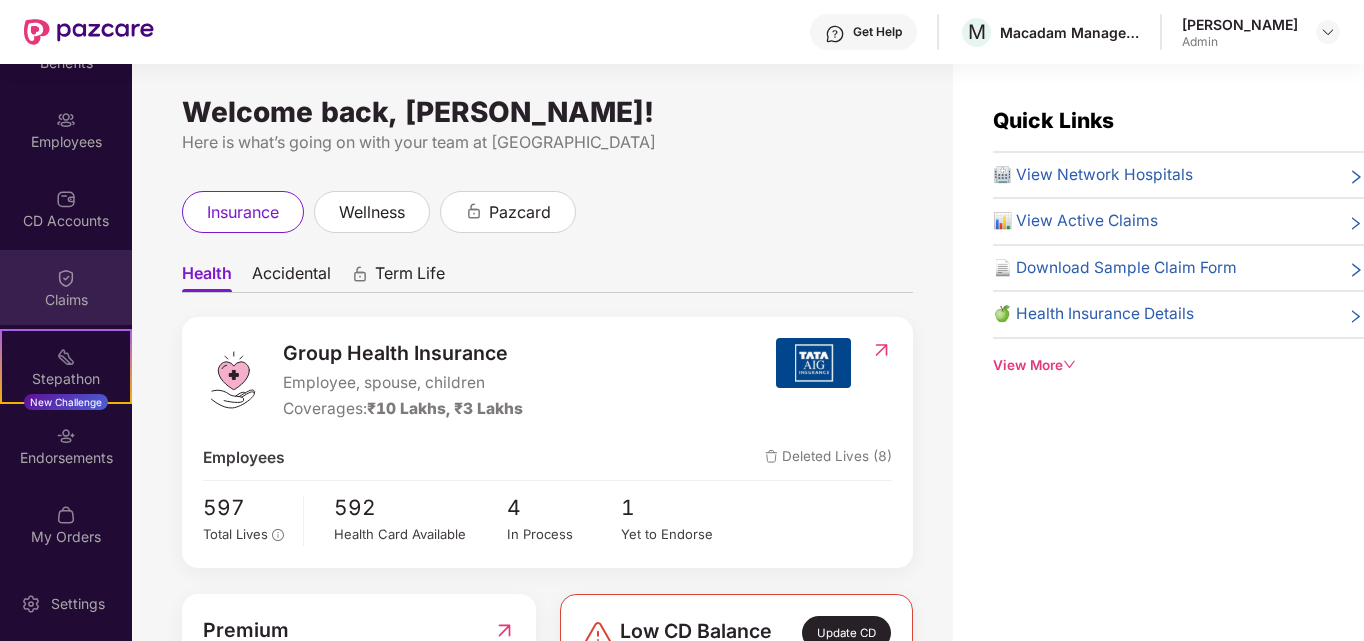 click at bounding box center (66, 278) 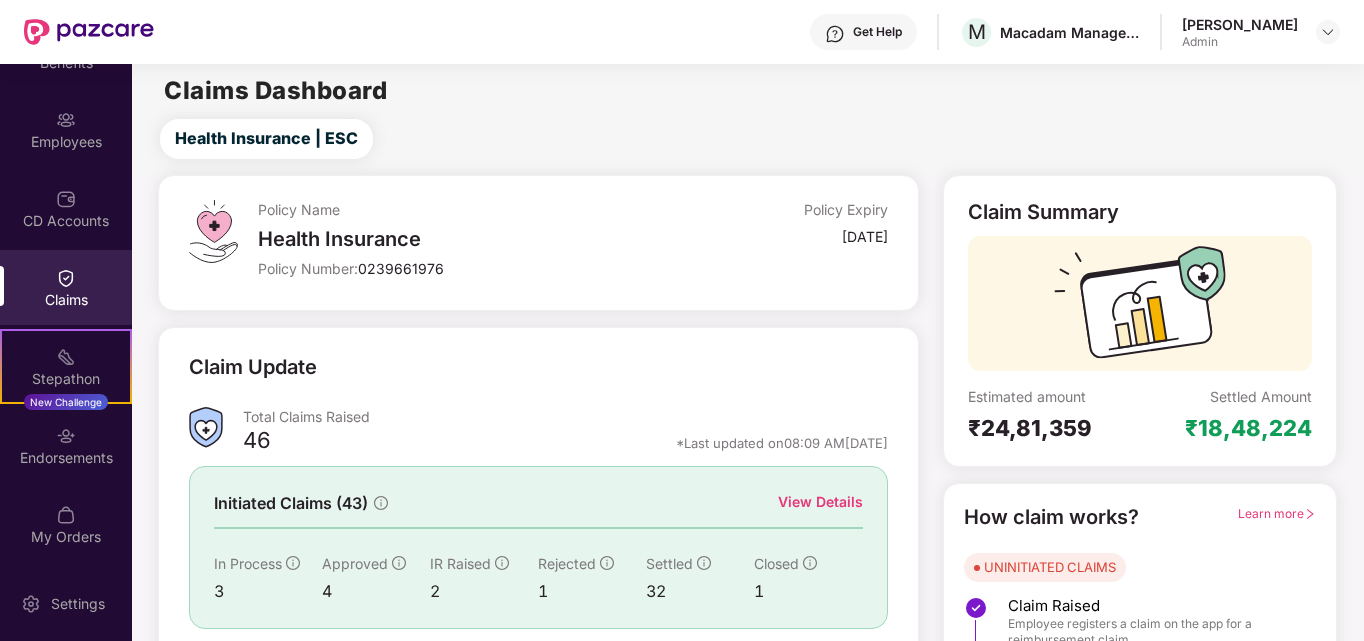 scroll, scrollTop: 0, scrollLeft: 0, axis: both 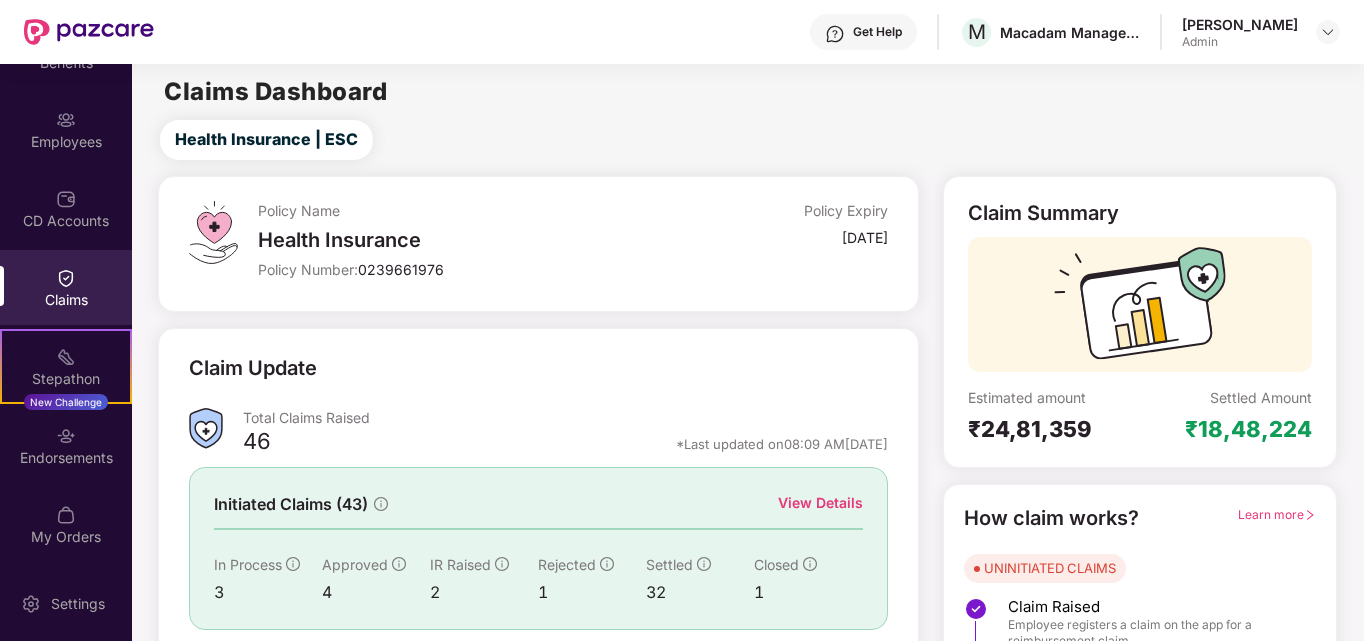 click at bounding box center (89, 32) 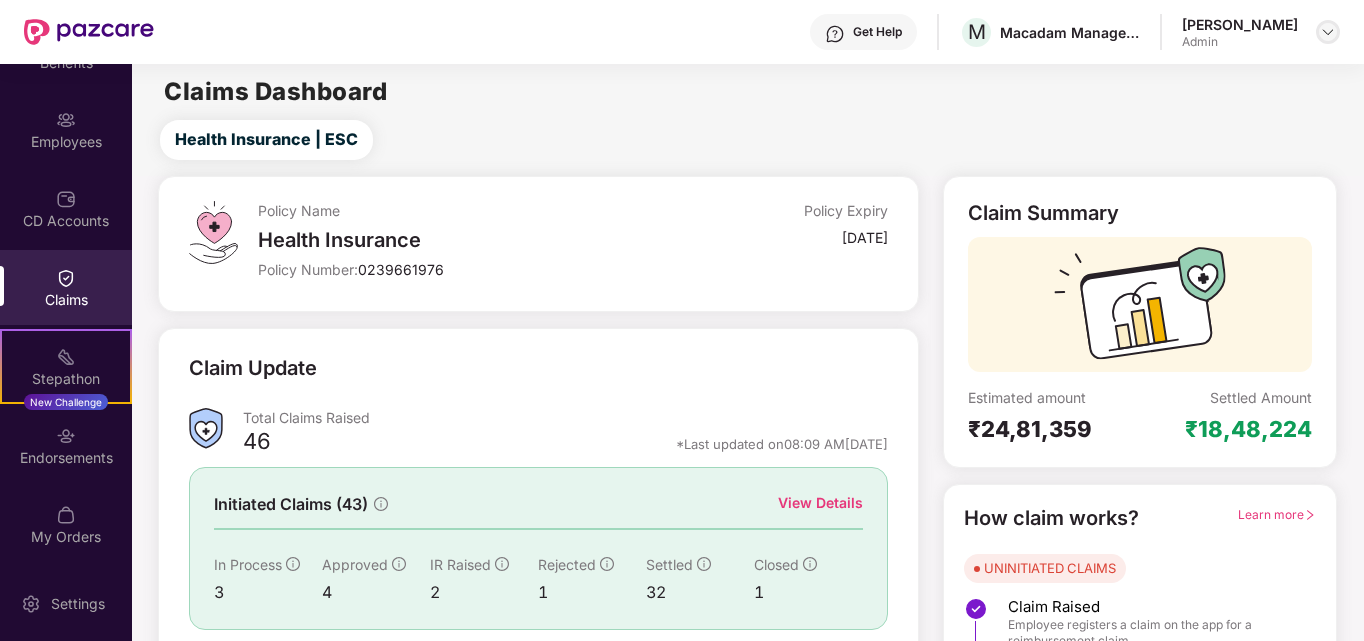 click at bounding box center [1328, 32] 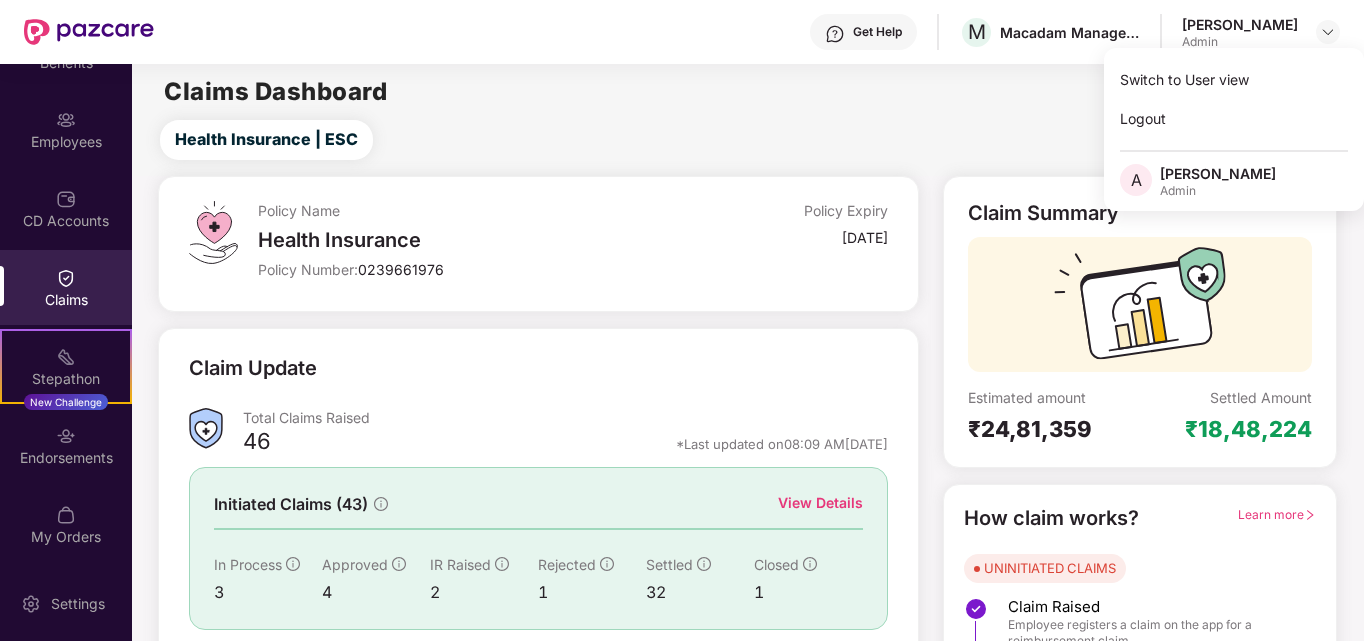 click on "Health Insurance | ESC" at bounding box center (751, 140) 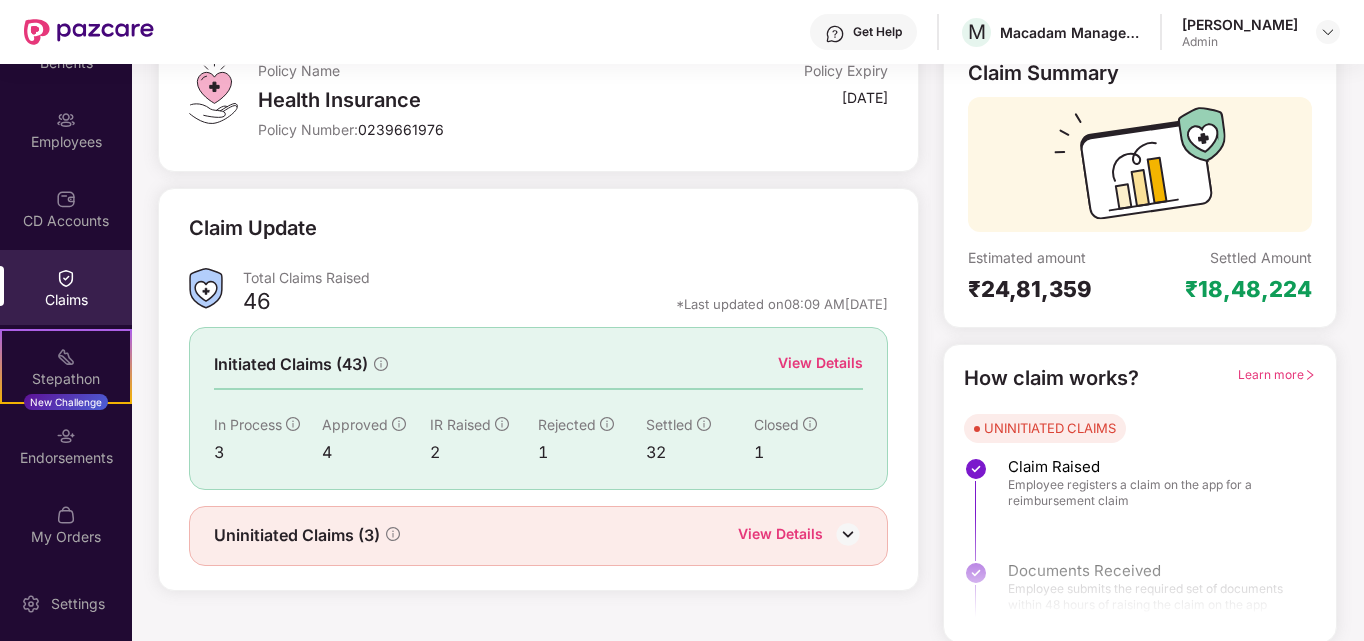 scroll, scrollTop: 142, scrollLeft: 0, axis: vertical 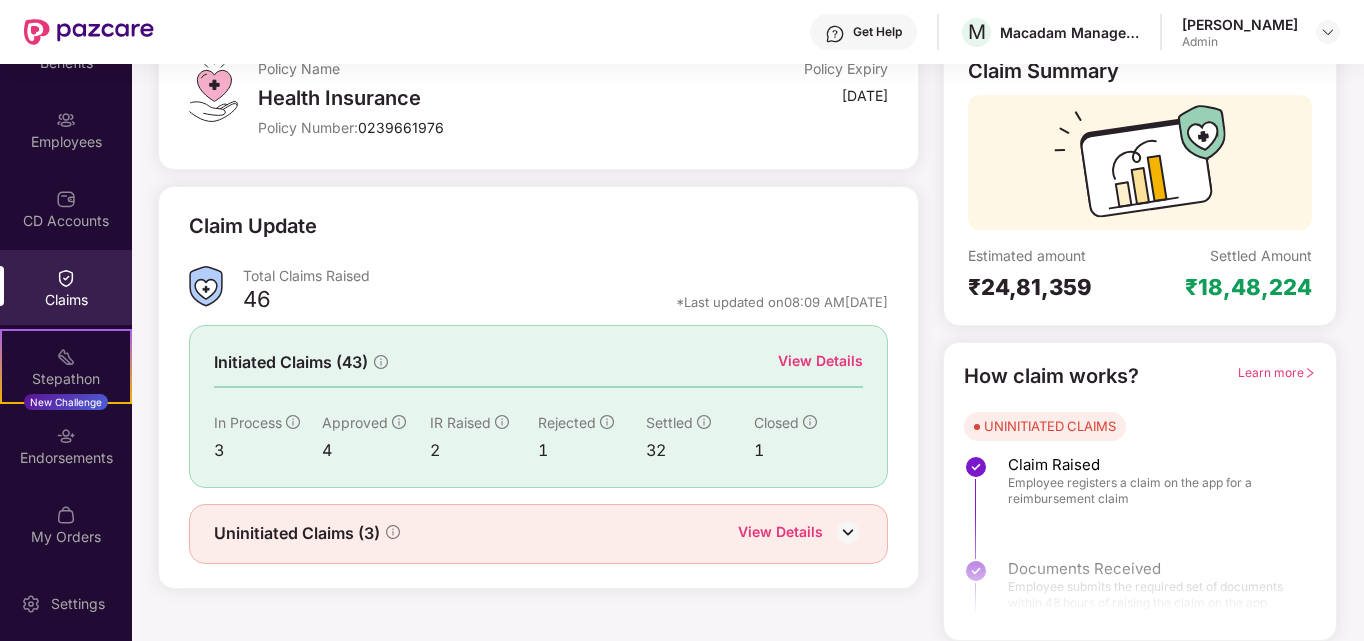 click on "View Details" at bounding box center [780, 534] 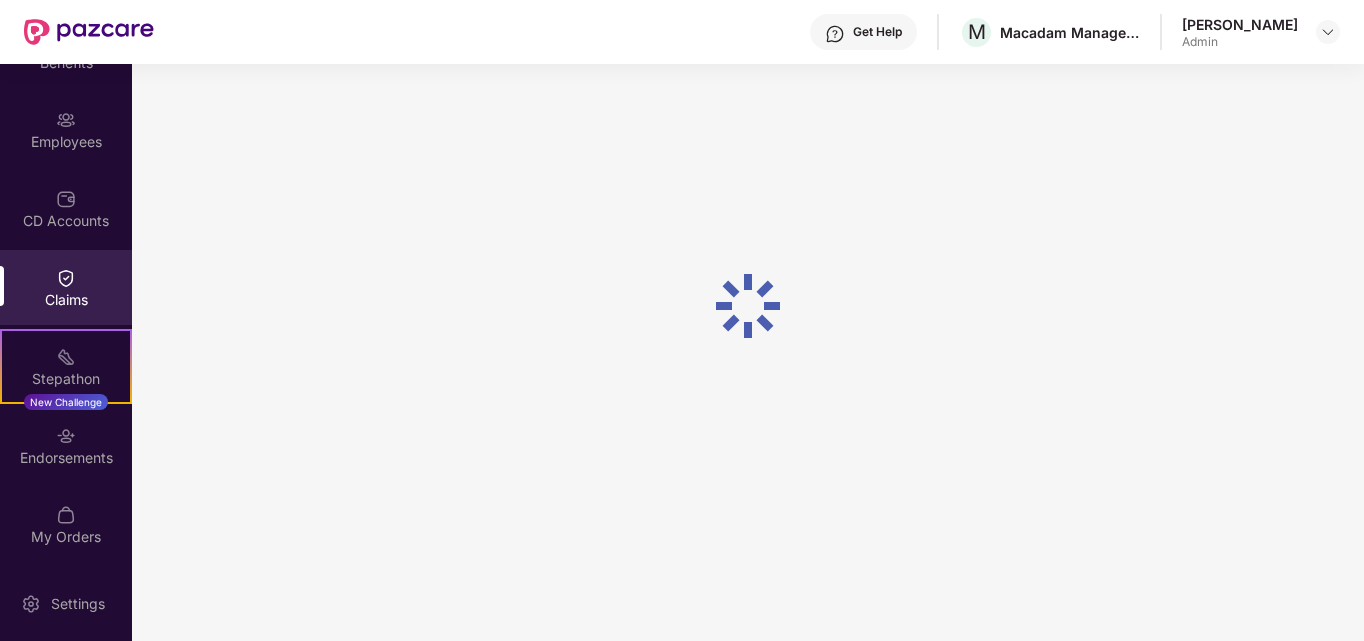 scroll, scrollTop: 64, scrollLeft: 0, axis: vertical 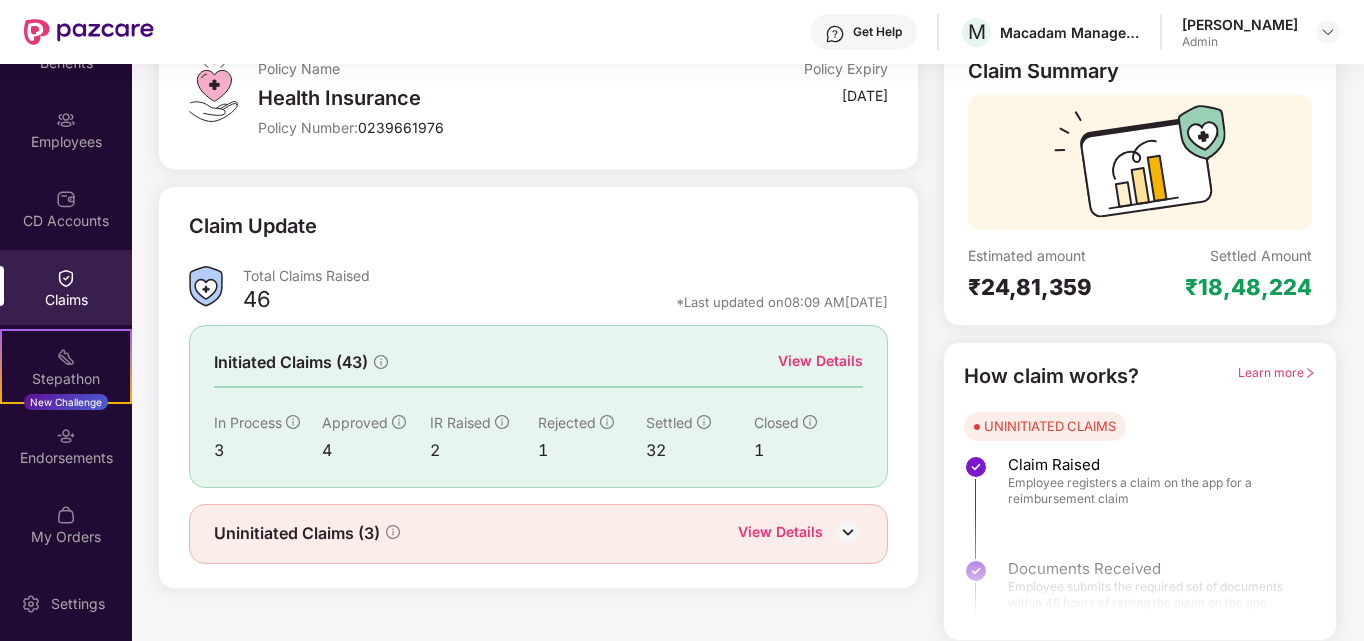 click on "View Details" at bounding box center (820, 361) 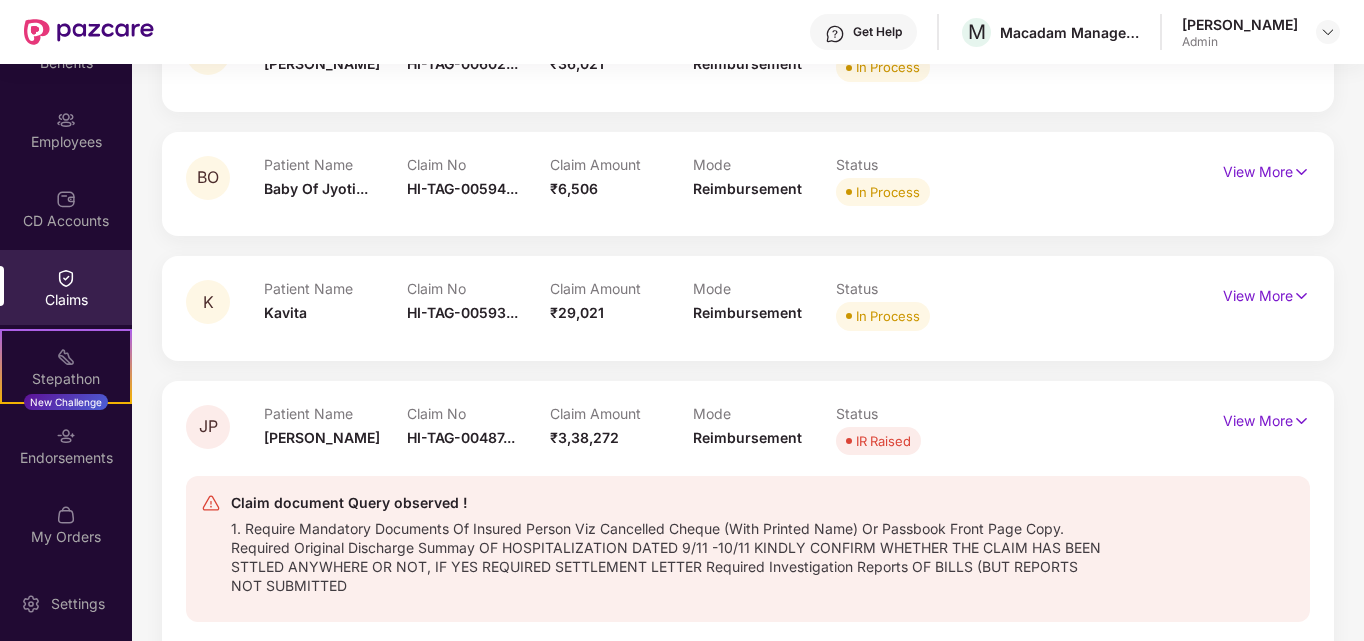 scroll, scrollTop: 583, scrollLeft: 0, axis: vertical 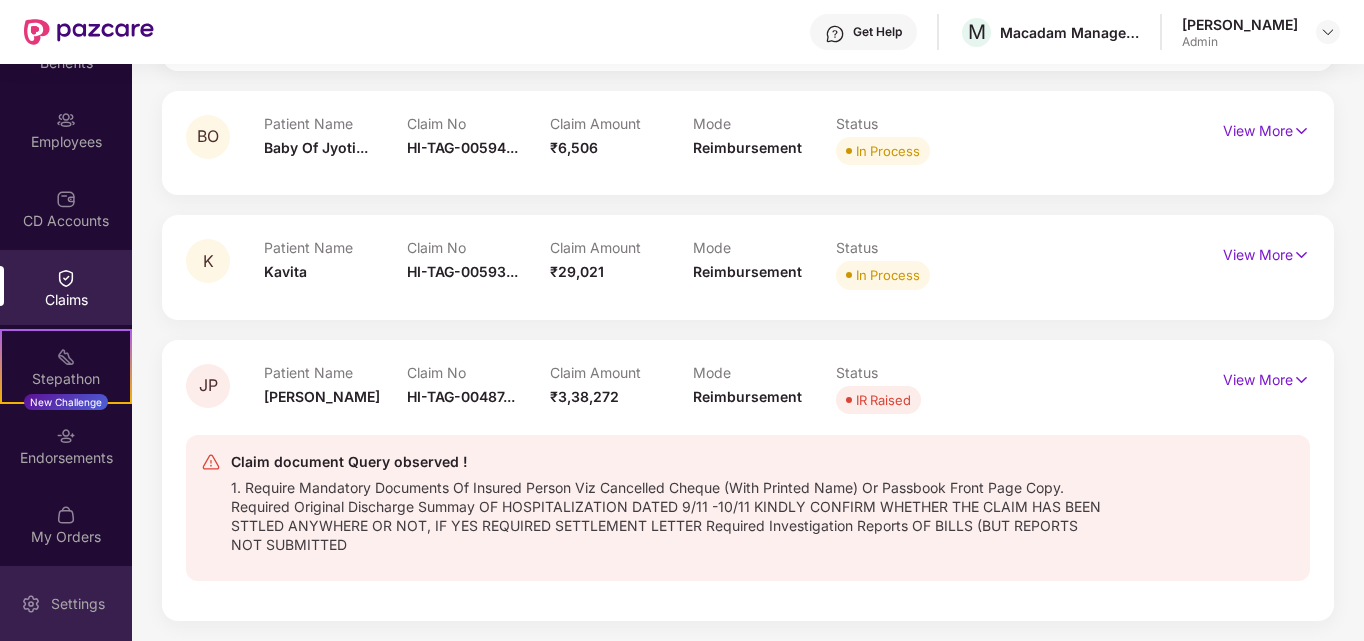 click at bounding box center [31, 604] 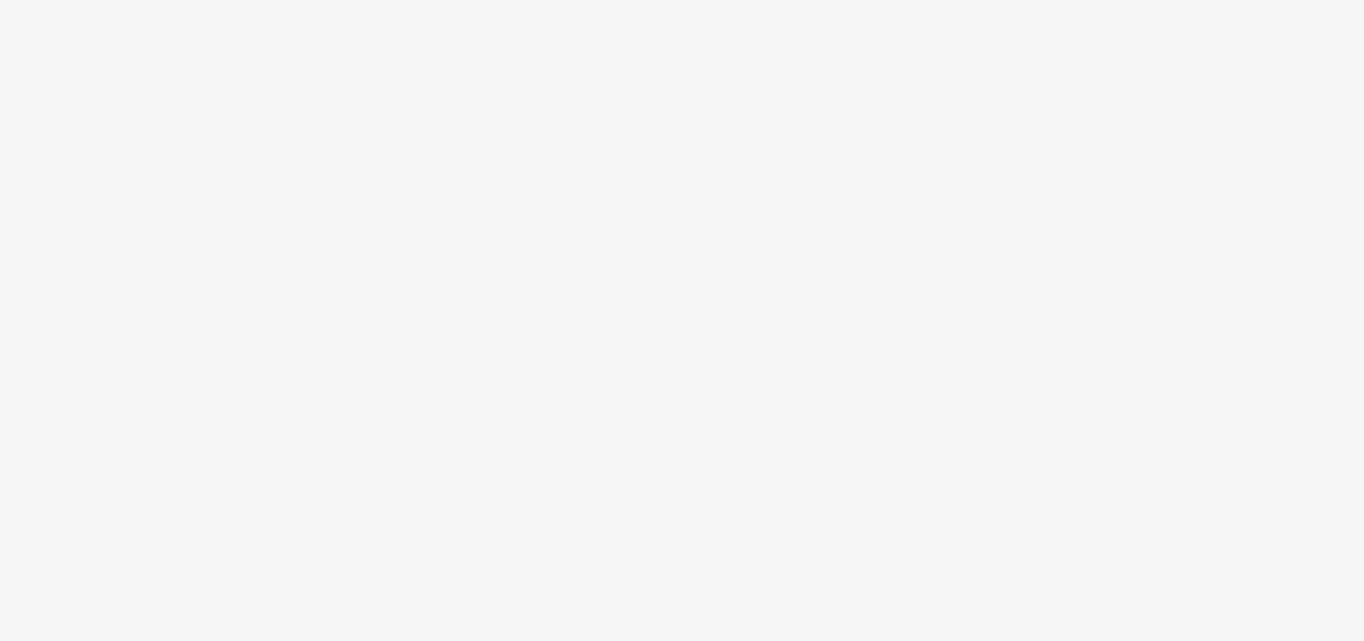scroll, scrollTop: 0, scrollLeft: 0, axis: both 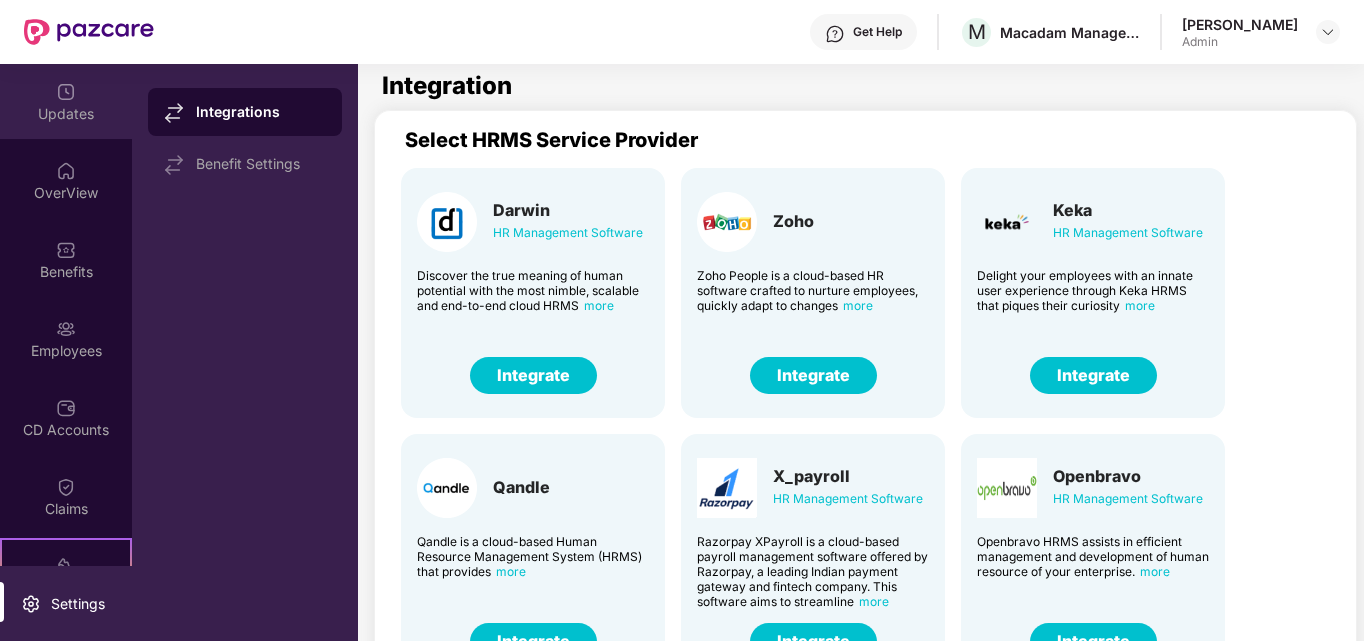 click on "Updates" at bounding box center (66, 101) 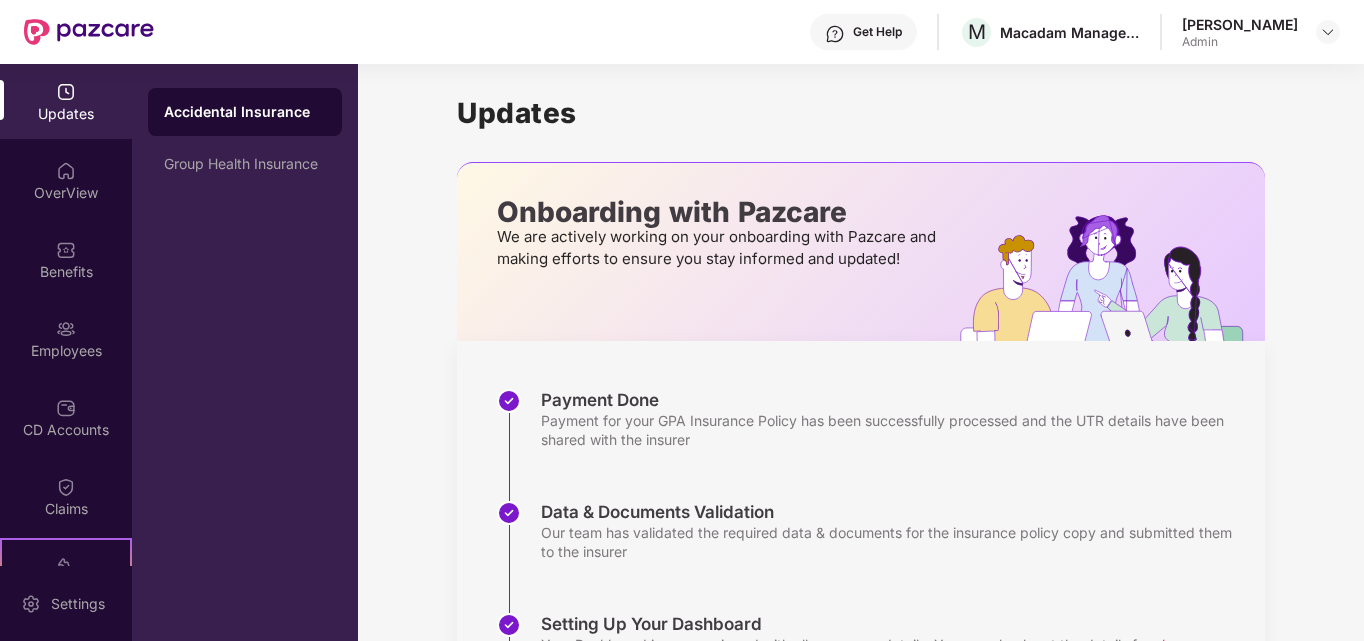 click on "Updates" at bounding box center (66, 101) 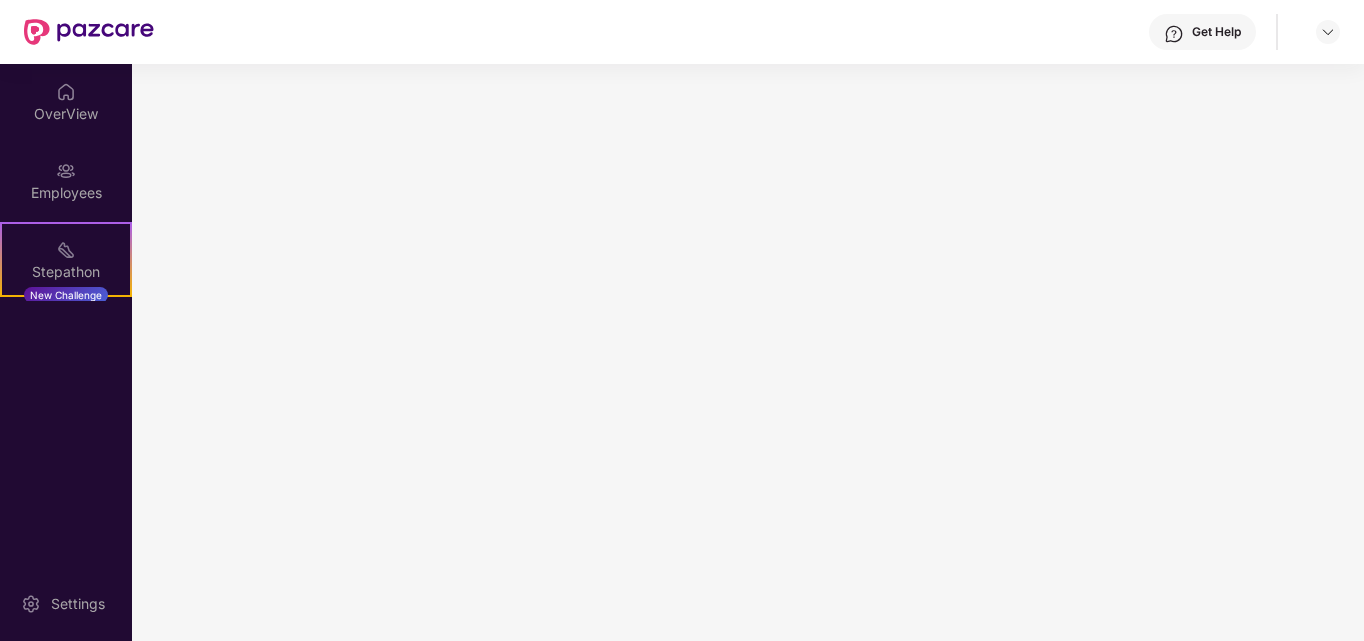 scroll, scrollTop: 0, scrollLeft: 0, axis: both 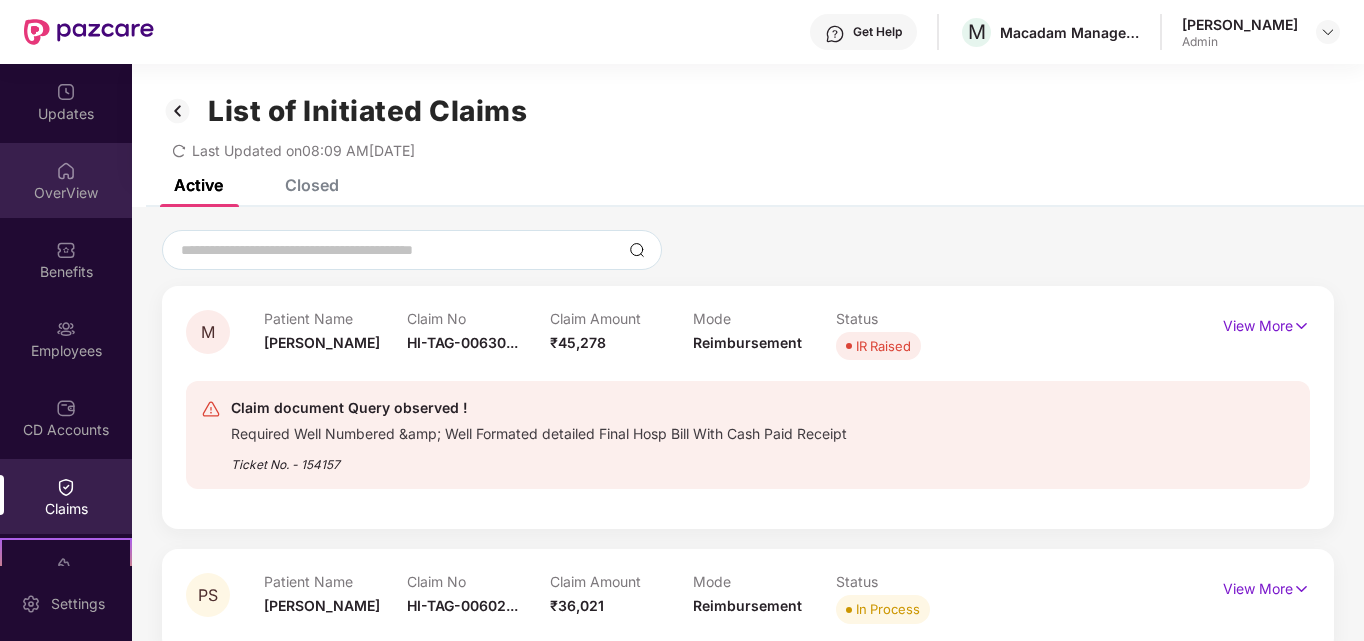 click at bounding box center (66, 171) 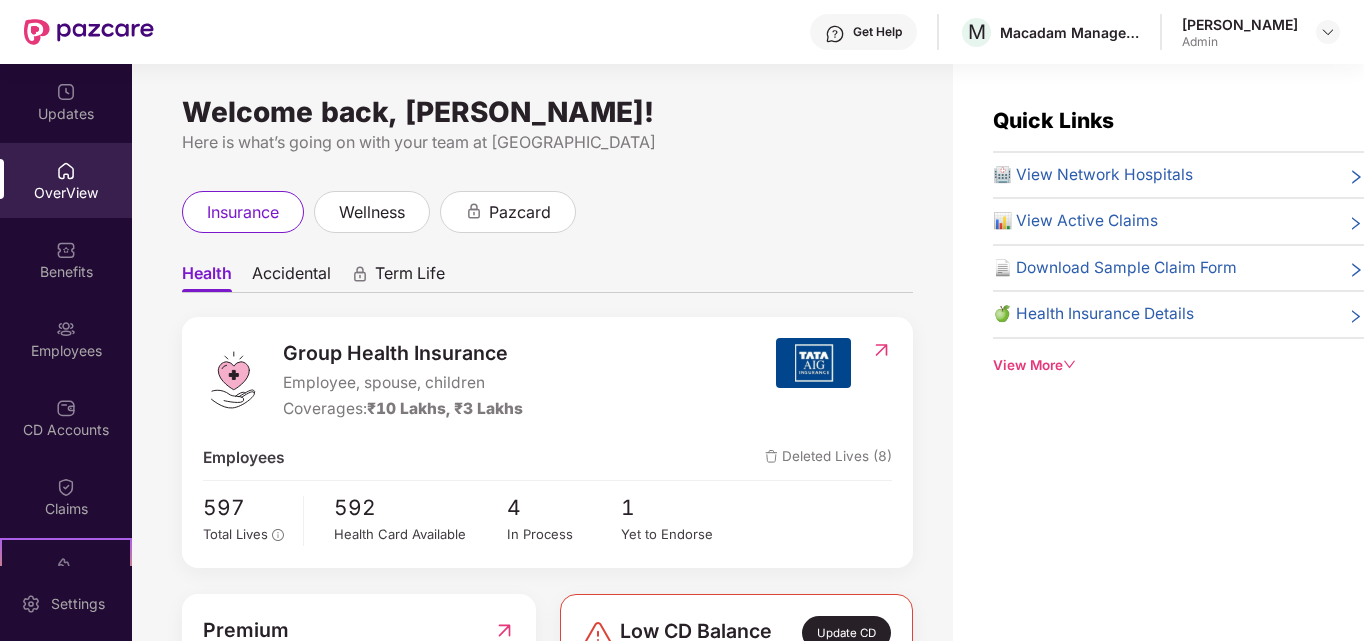 click on "📄 Download Sample Claim Form" at bounding box center (1115, 268) 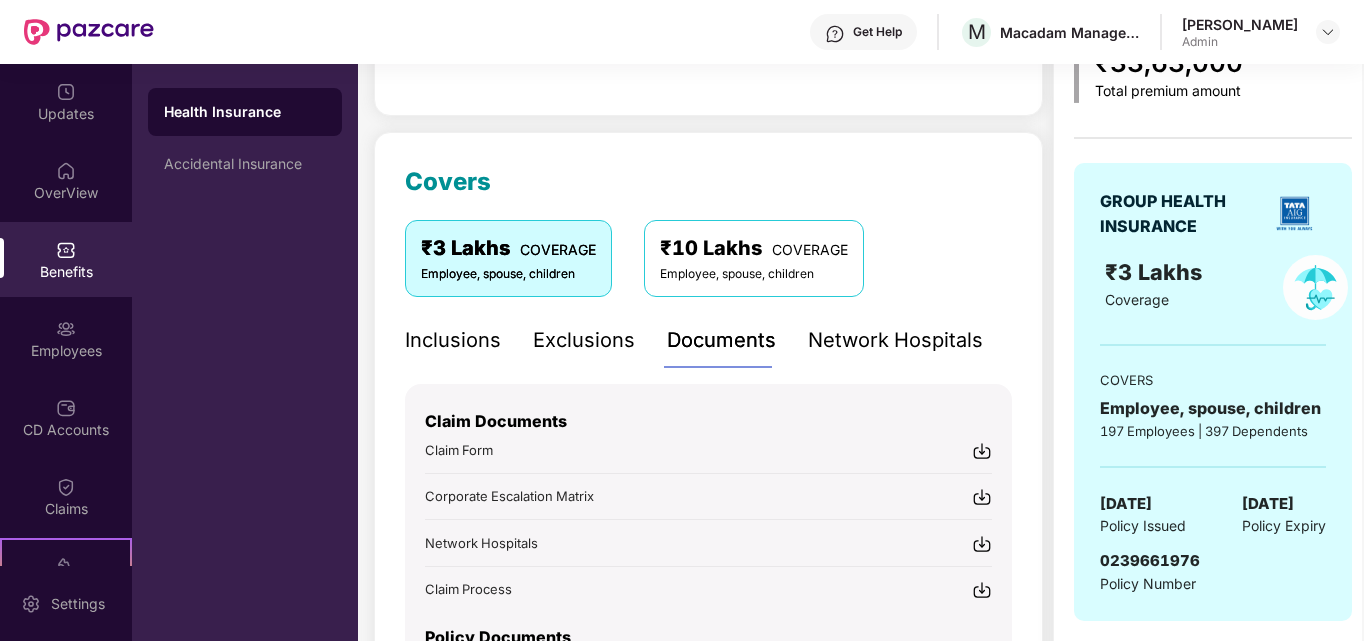 scroll, scrollTop: 400, scrollLeft: 0, axis: vertical 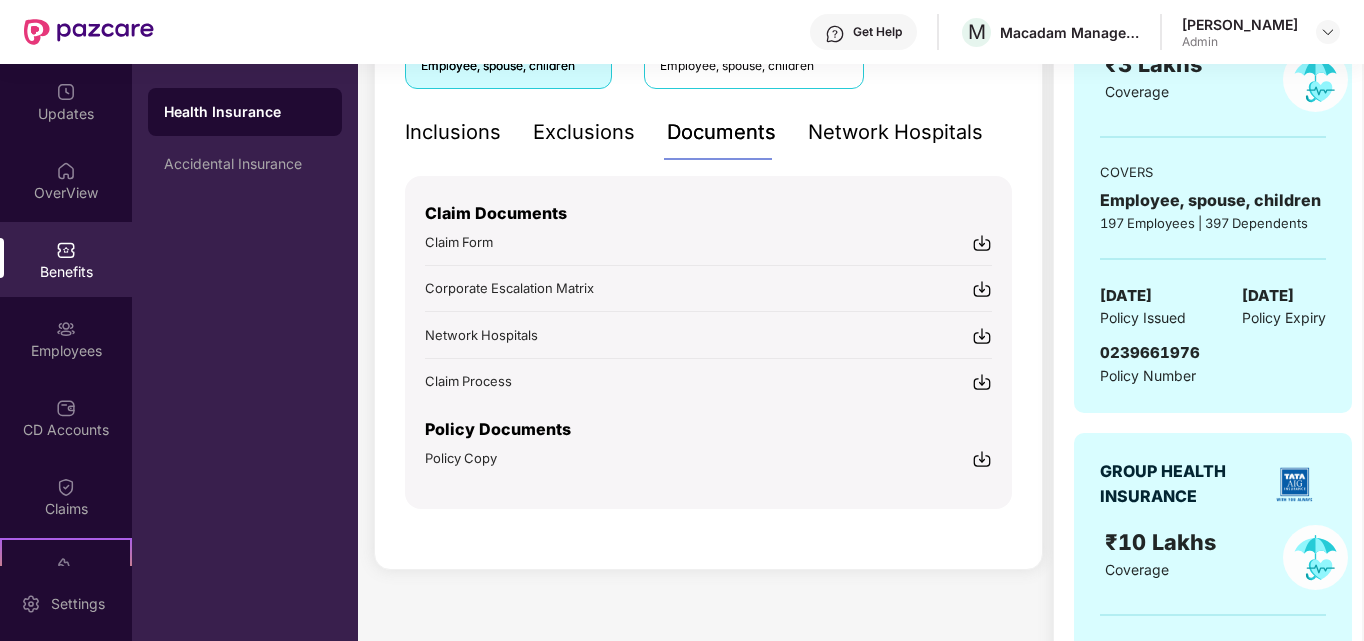 click at bounding box center [982, 243] 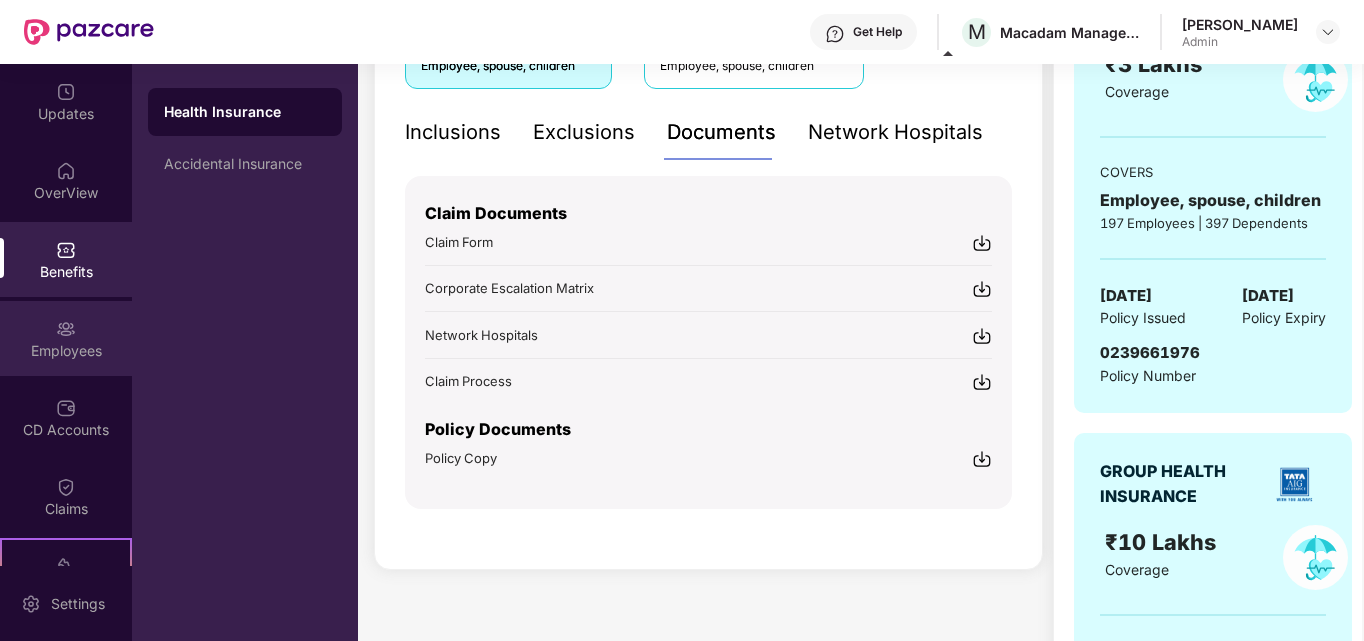 click at bounding box center [66, 329] 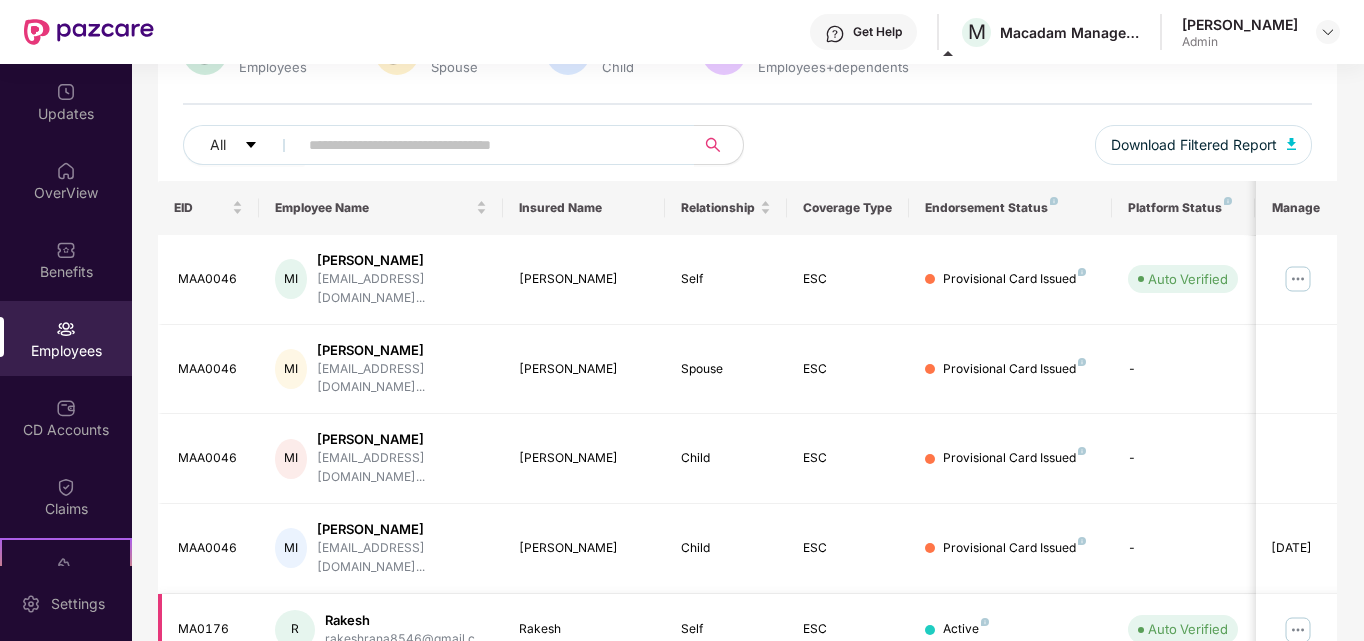 scroll, scrollTop: 188, scrollLeft: 0, axis: vertical 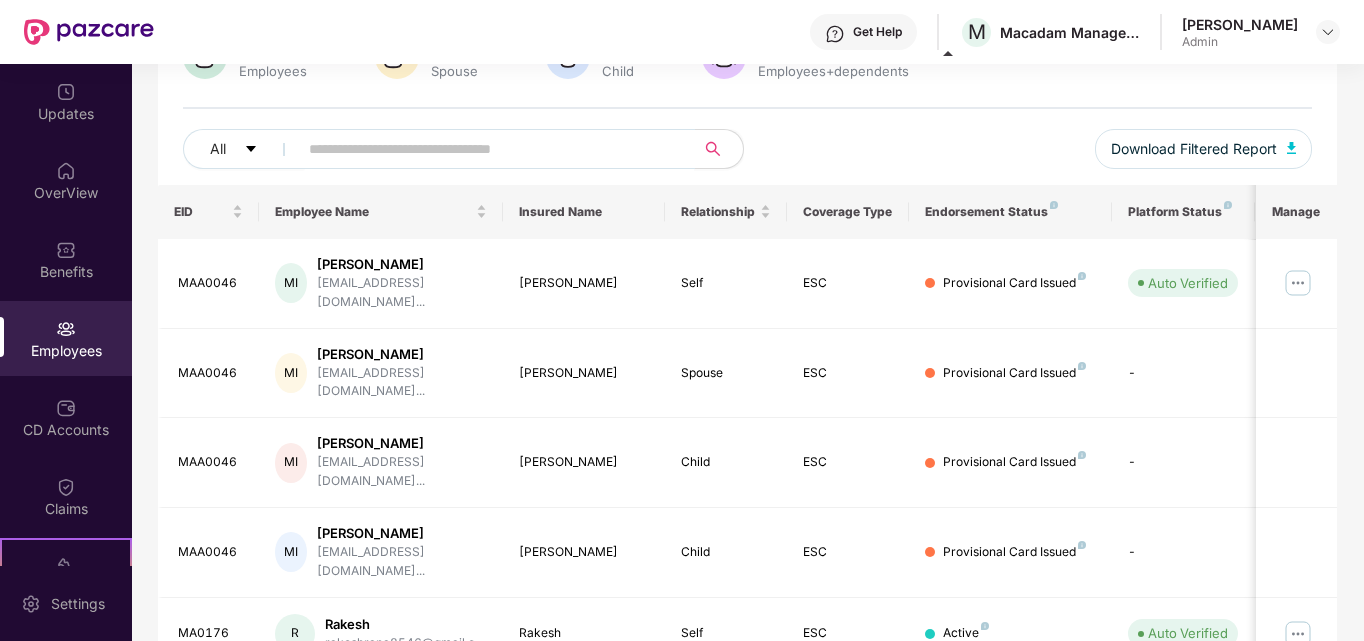click at bounding box center (488, 149) 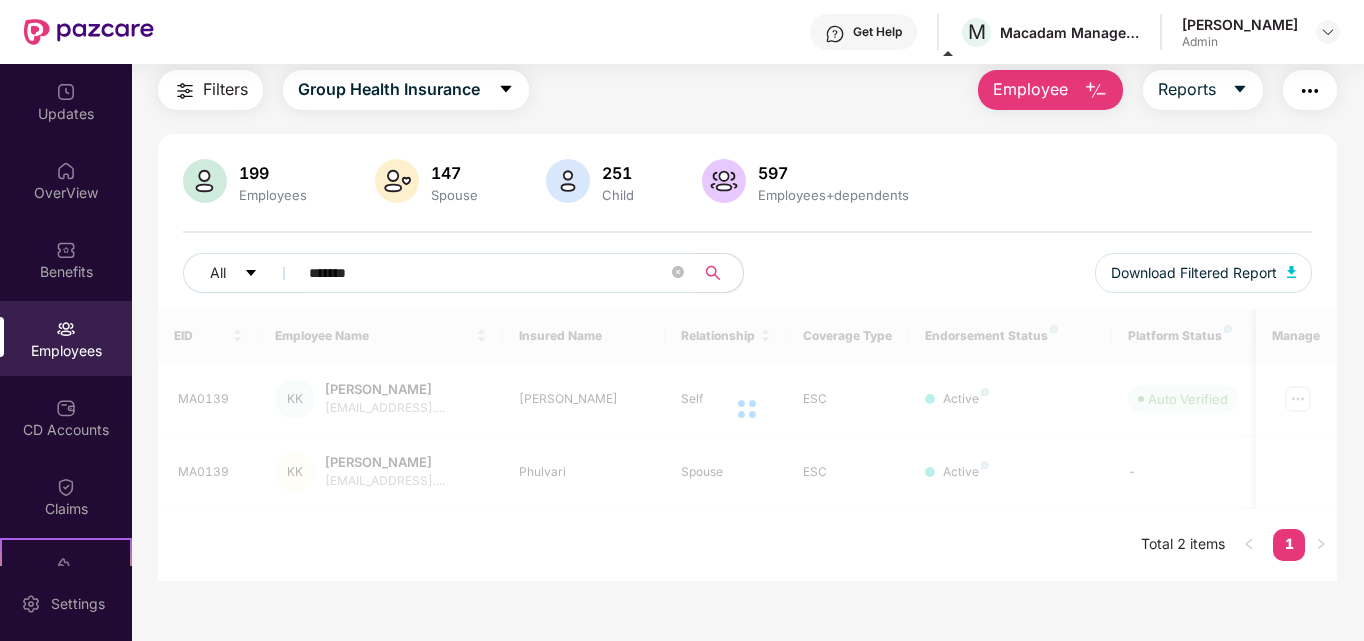 scroll, scrollTop: 64, scrollLeft: 0, axis: vertical 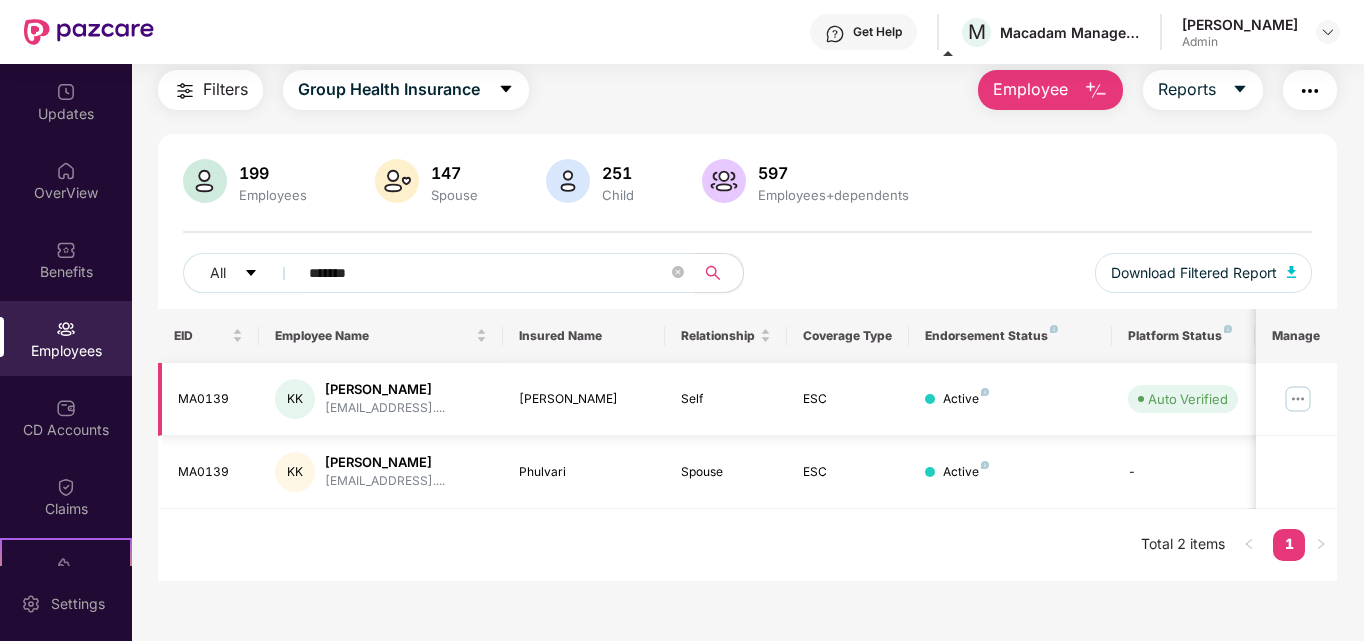 type on "*******" 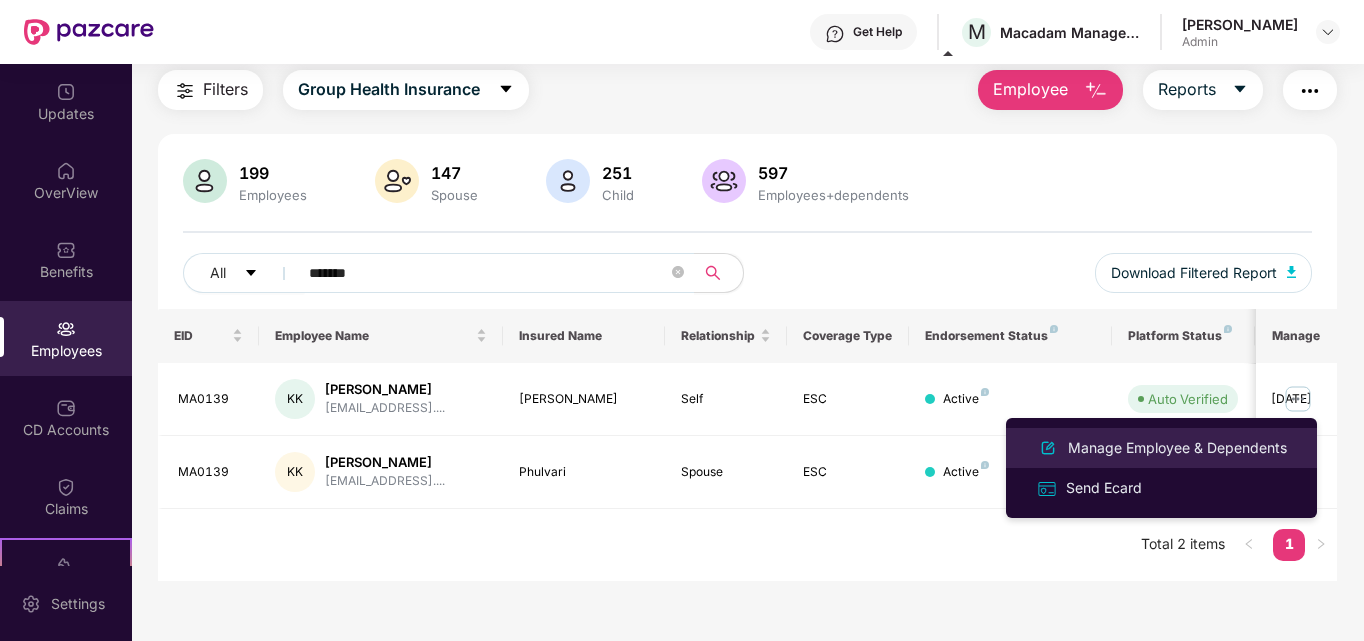 click on "Manage Employee & Dependents" at bounding box center (1177, 448) 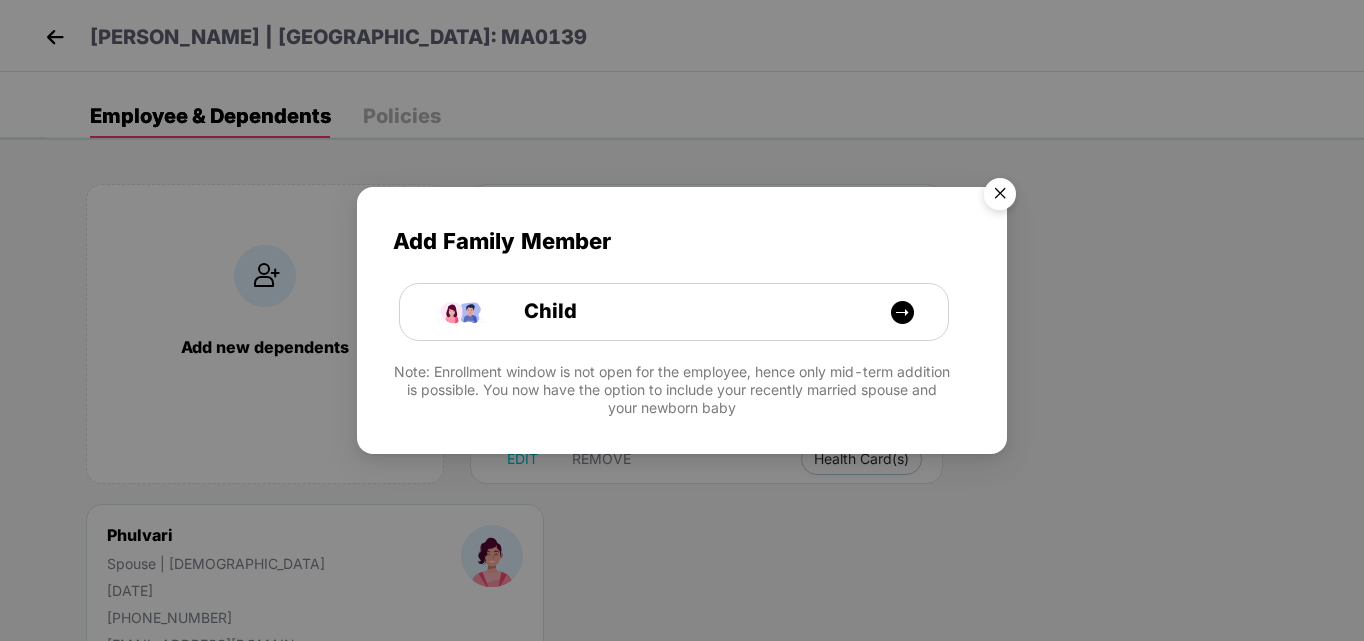 click at bounding box center (1000, 197) 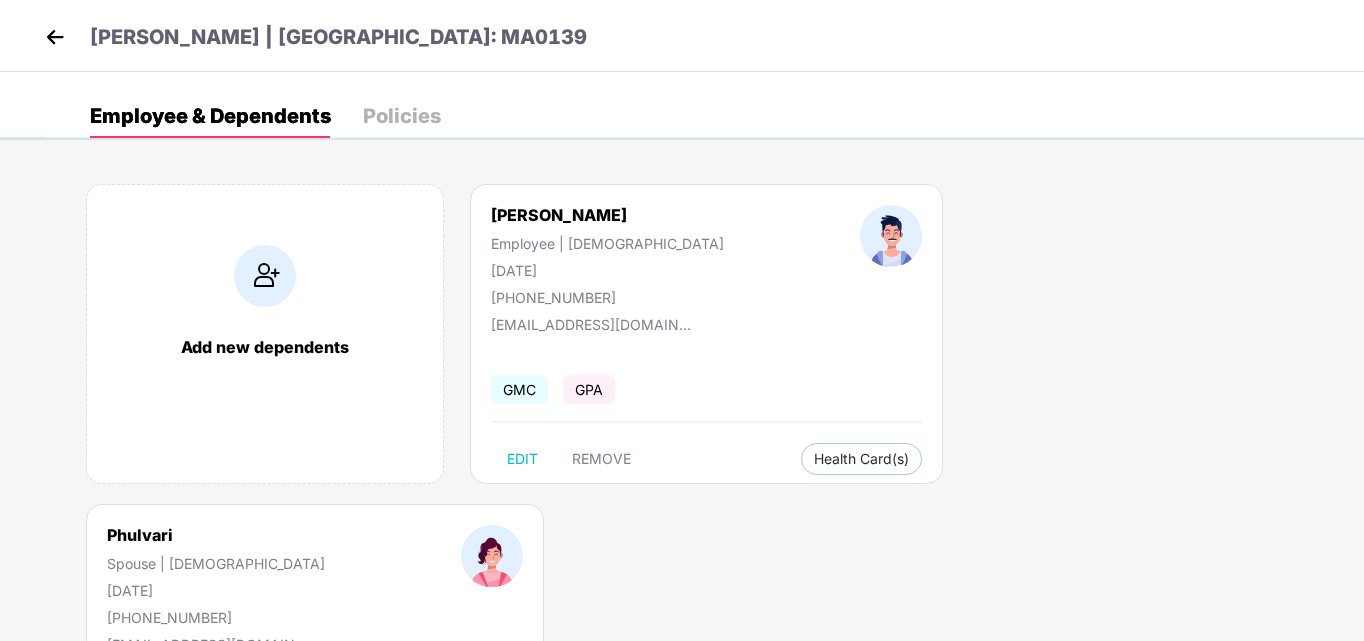 click on "Kirshan Kumar Employee | Male 01 June 1997 +918630385918 kirshank143ncvt@gmail.com GMC GPA   EDIT REMOVE Health Card(s)" at bounding box center [706, 334] 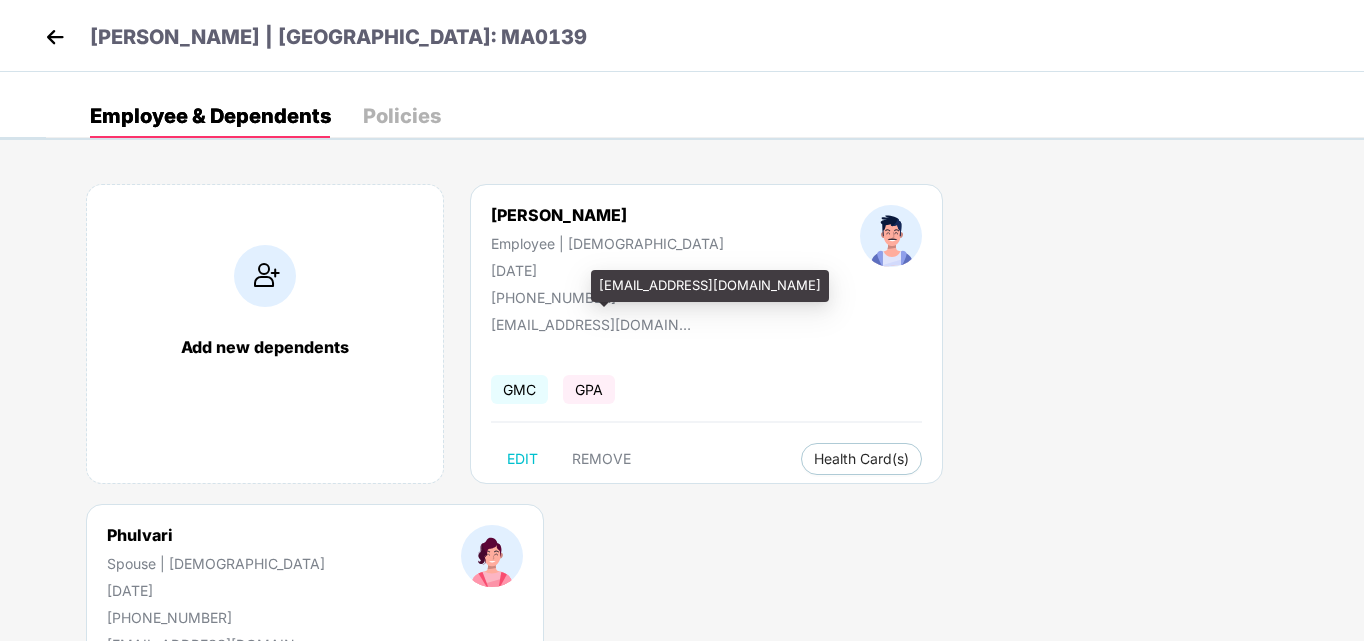 click on "kirshank143ncvt@gmail.com" at bounding box center [591, 324] 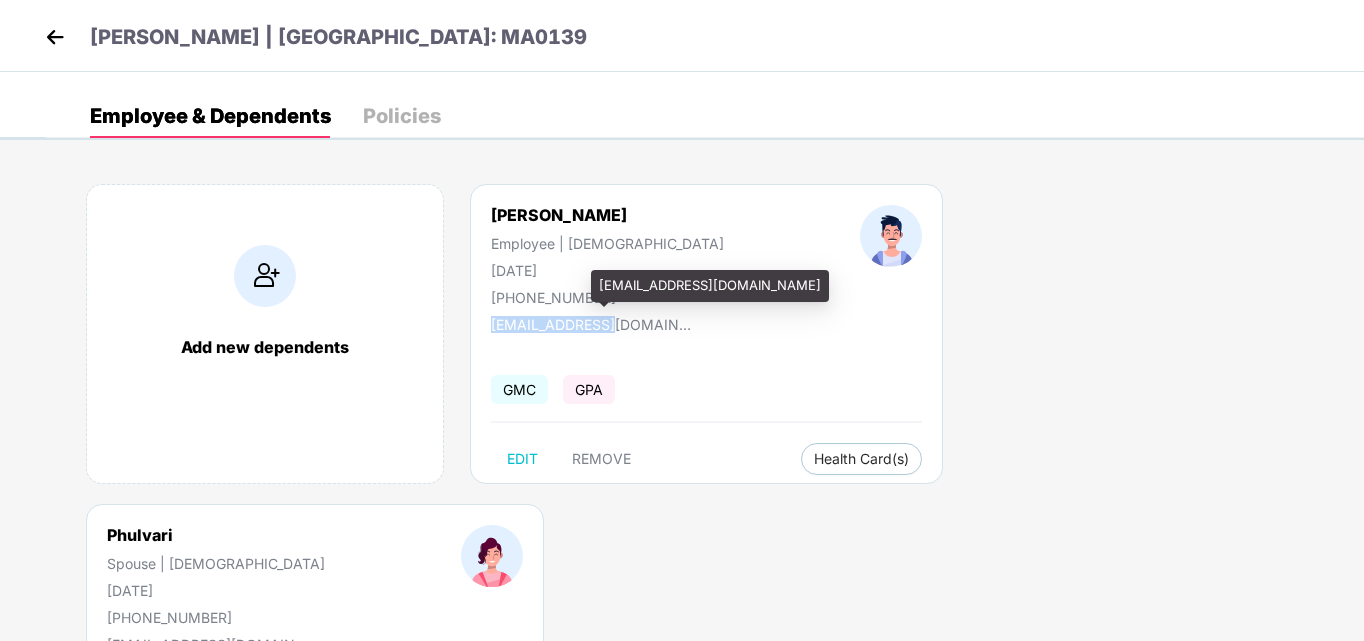 click on "kirshank143ncvt@gmail.com" at bounding box center [591, 324] 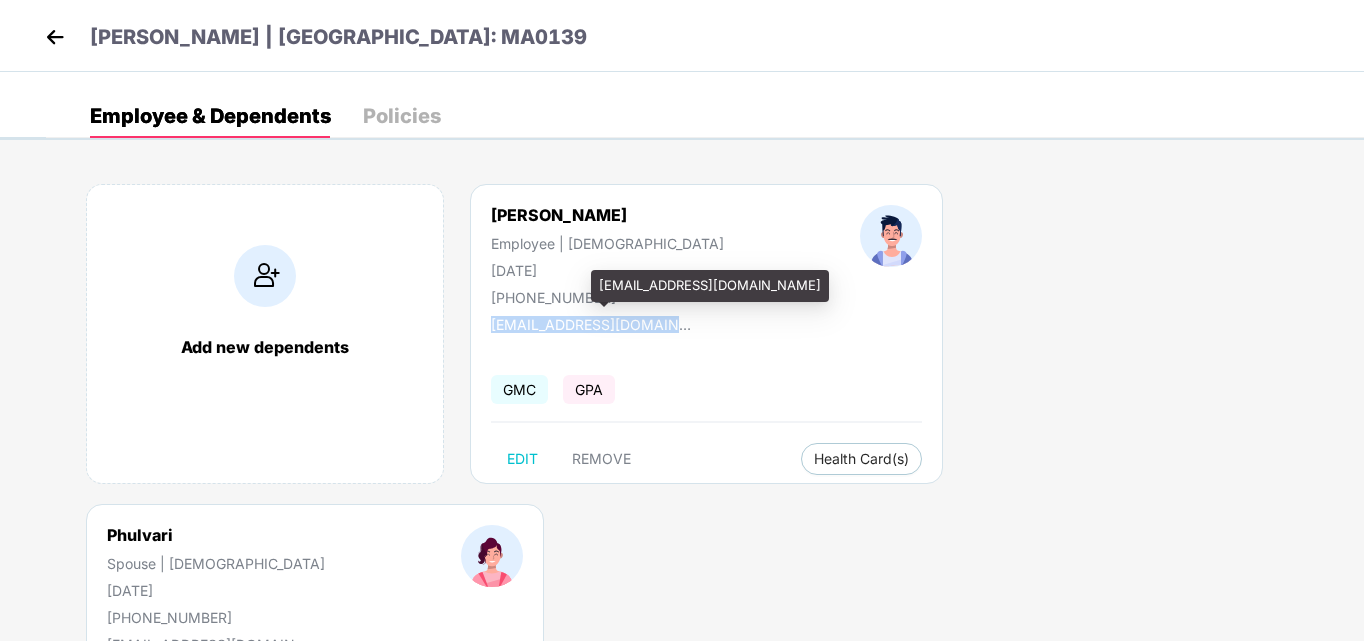 click on "kirshank143ncvt@gmail.com" at bounding box center [591, 324] 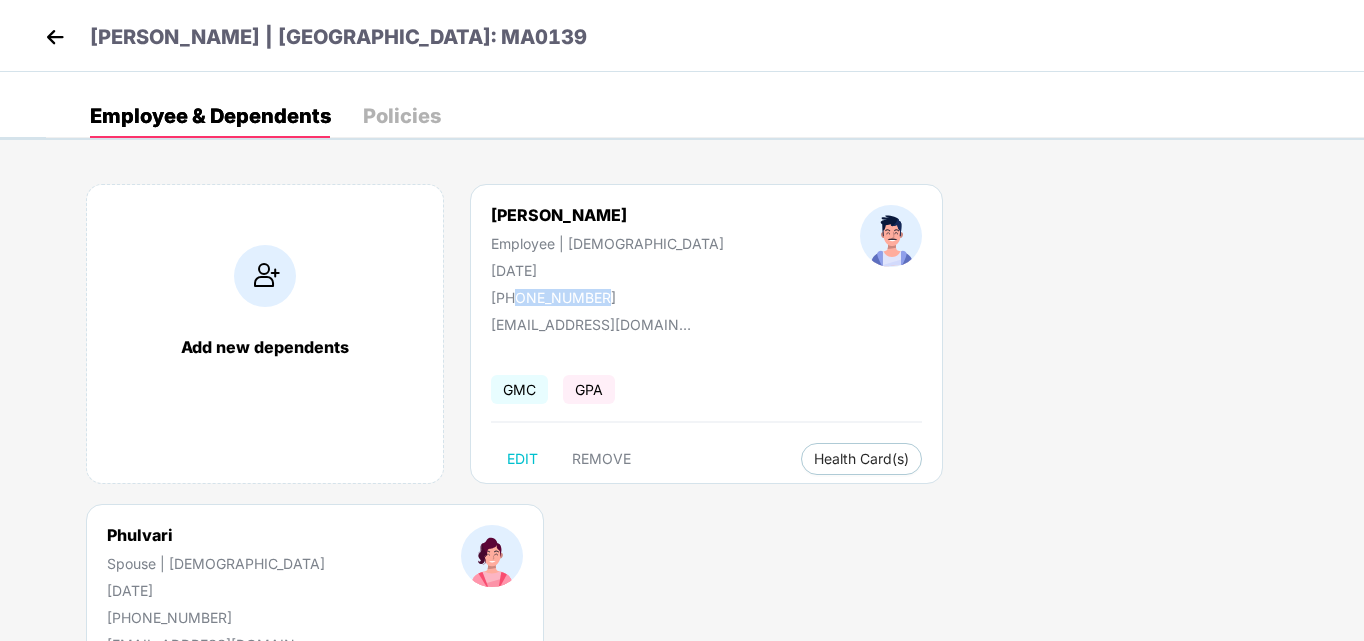 drag, startPoint x: 515, startPoint y: 300, endPoint x: 630, endPoint y: 299, distance: 115.00435 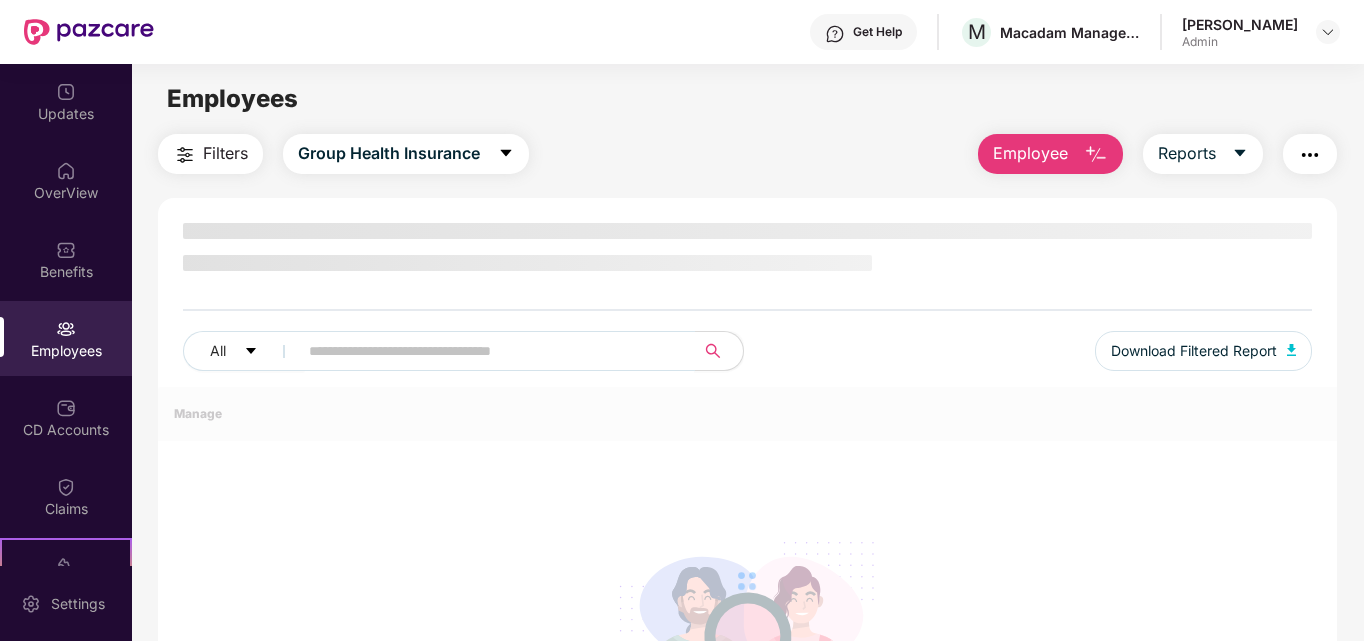 click at bounding box center [488, 351] 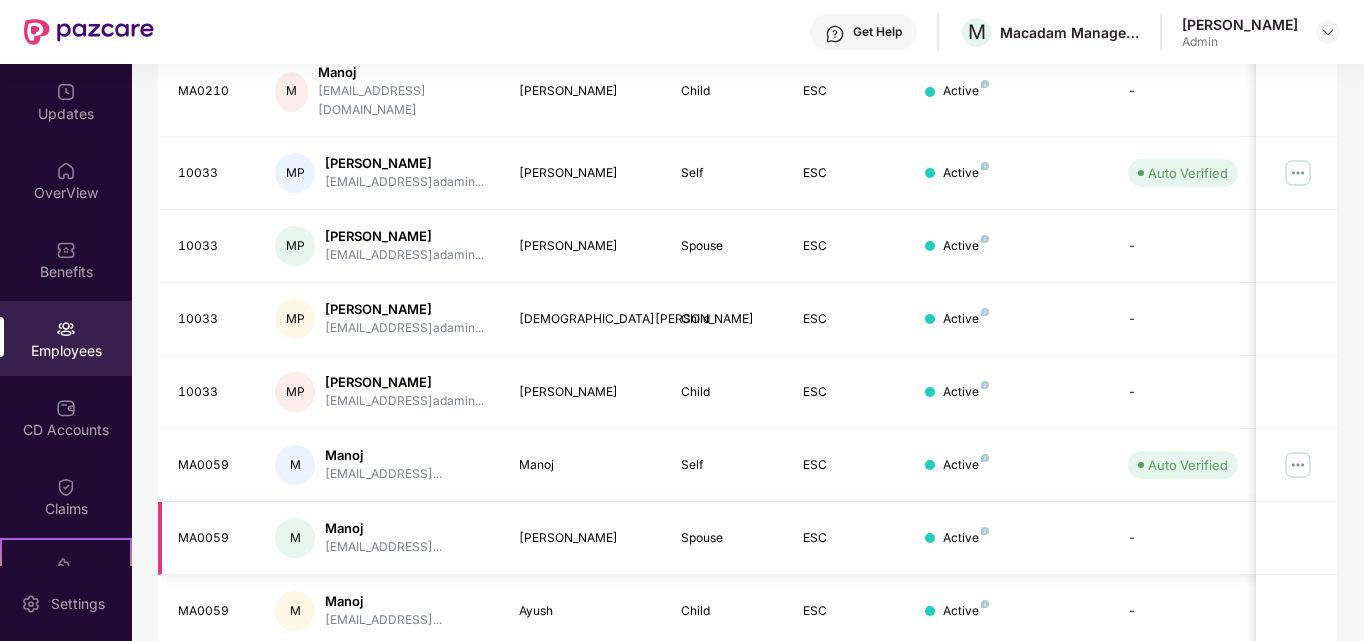 scroll, scrollTop: 588, scrollLeft: 0, axis: vertical 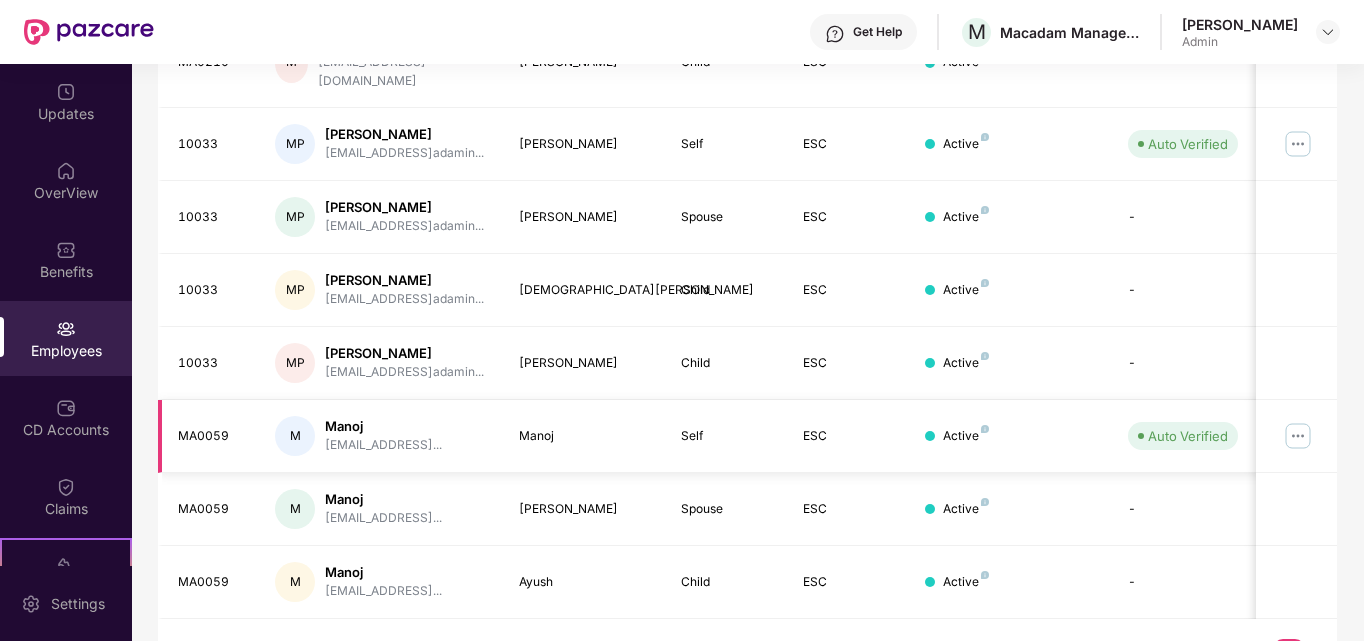 type on "*****" 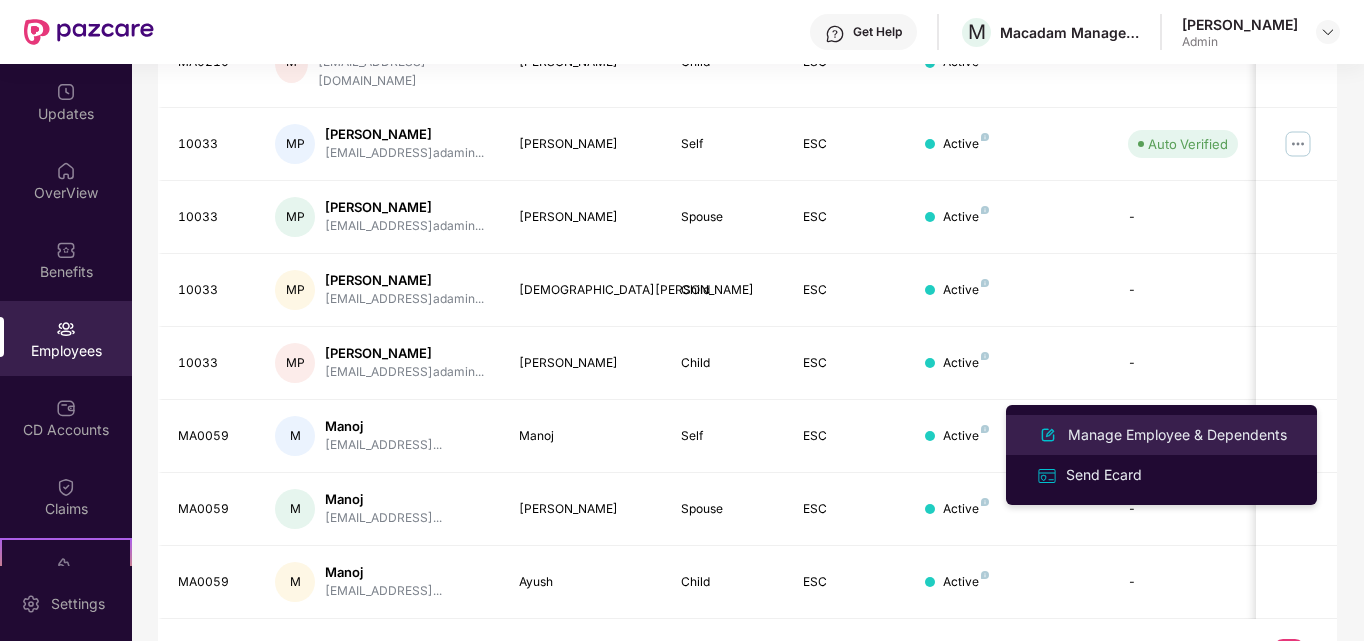 click on "Manage Employee & Dependents" at bounding box center (1177, 435) 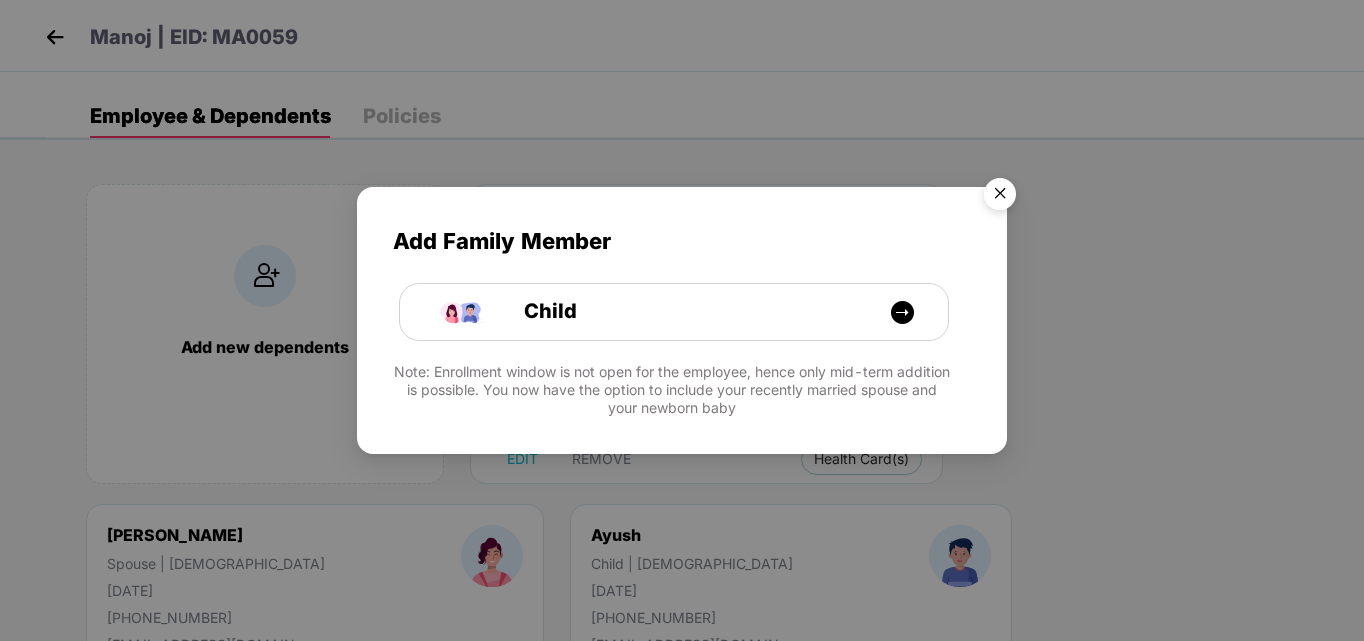click at bounding box center (1000, 197) 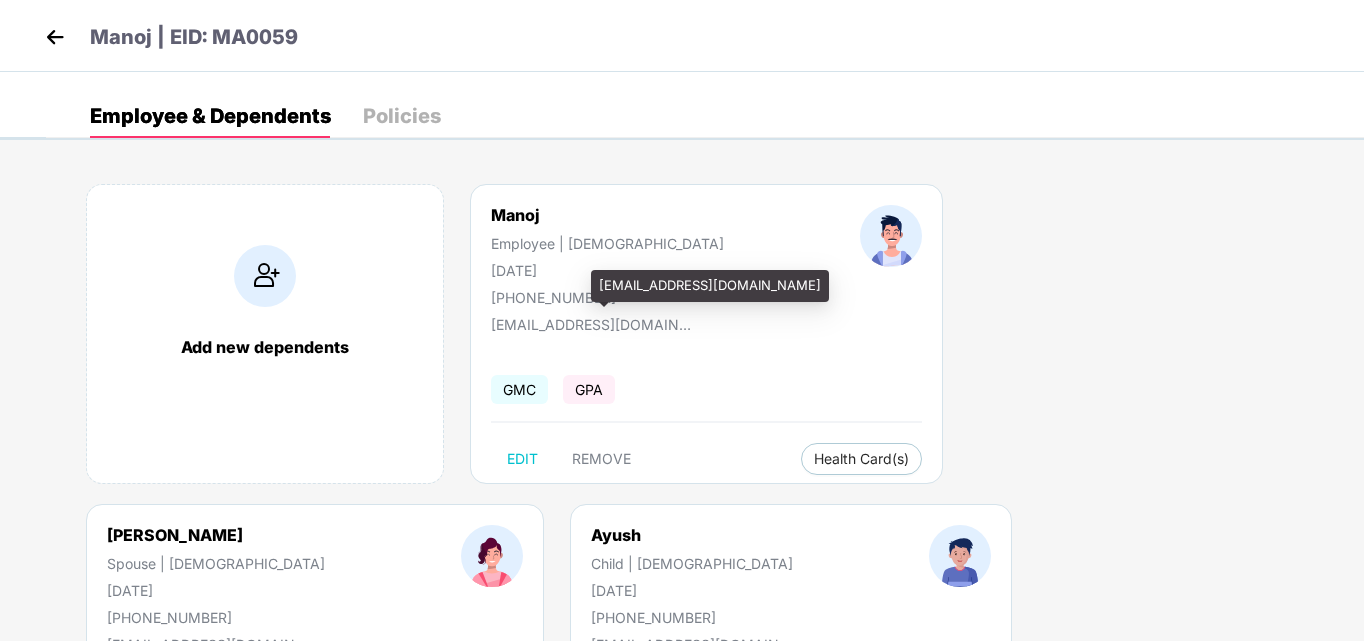 click on "manoj.7351205030@gmail.com" at bounding box center (591, 324) 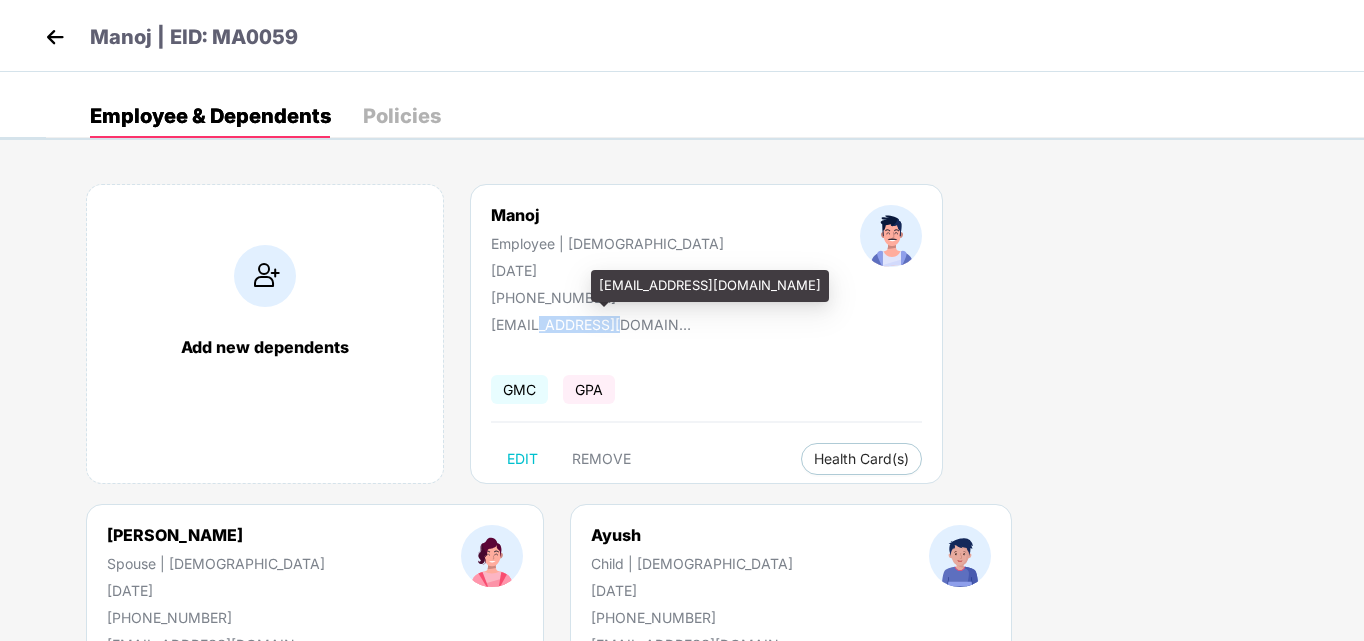 click on "manoj.7351205030@gmail.com" at bounding box center (591, 324) 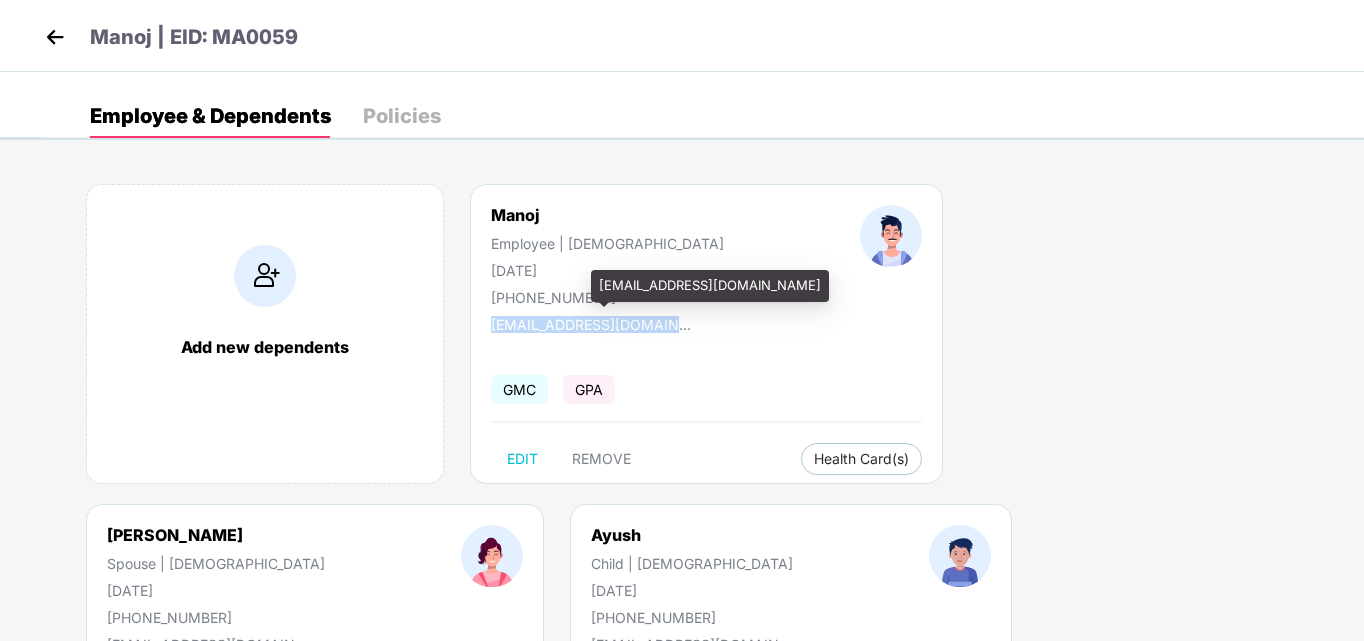 click on "manoj.7351205030@gmail.com" at bounding box center [591, 324] 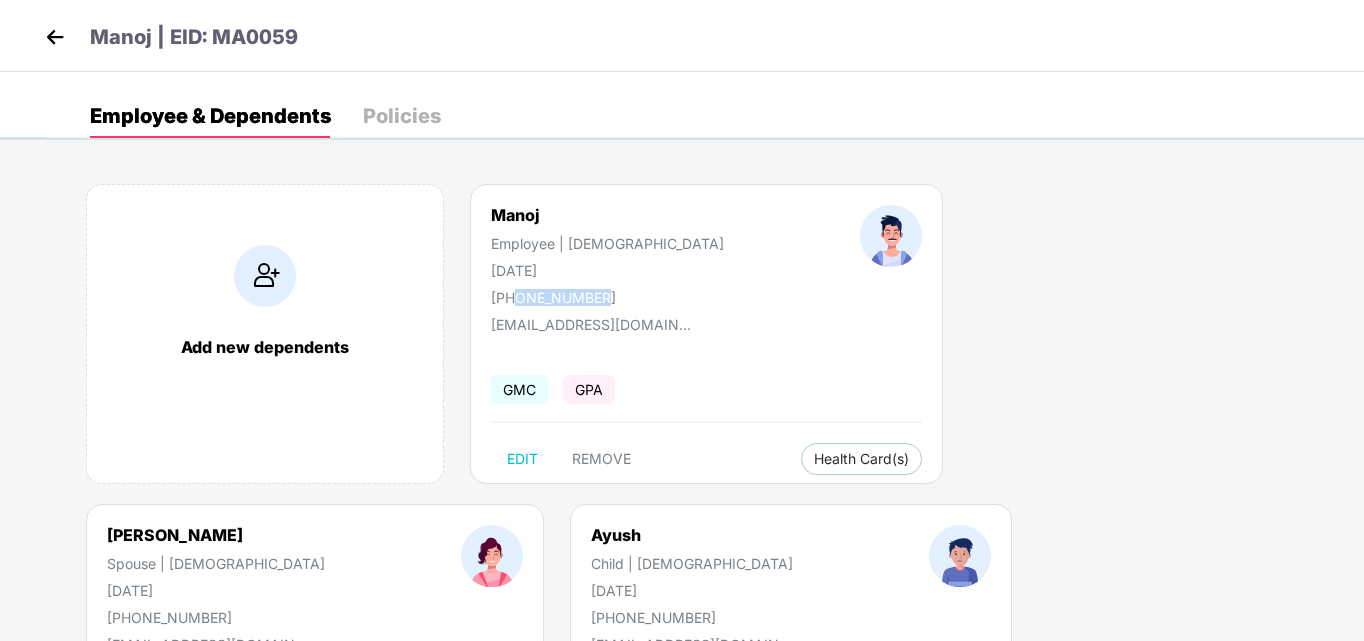 drag, startPoint x: 517, startPoint y: 300, endPoint x: 610, endPoint y: 301, distance: 93.00538 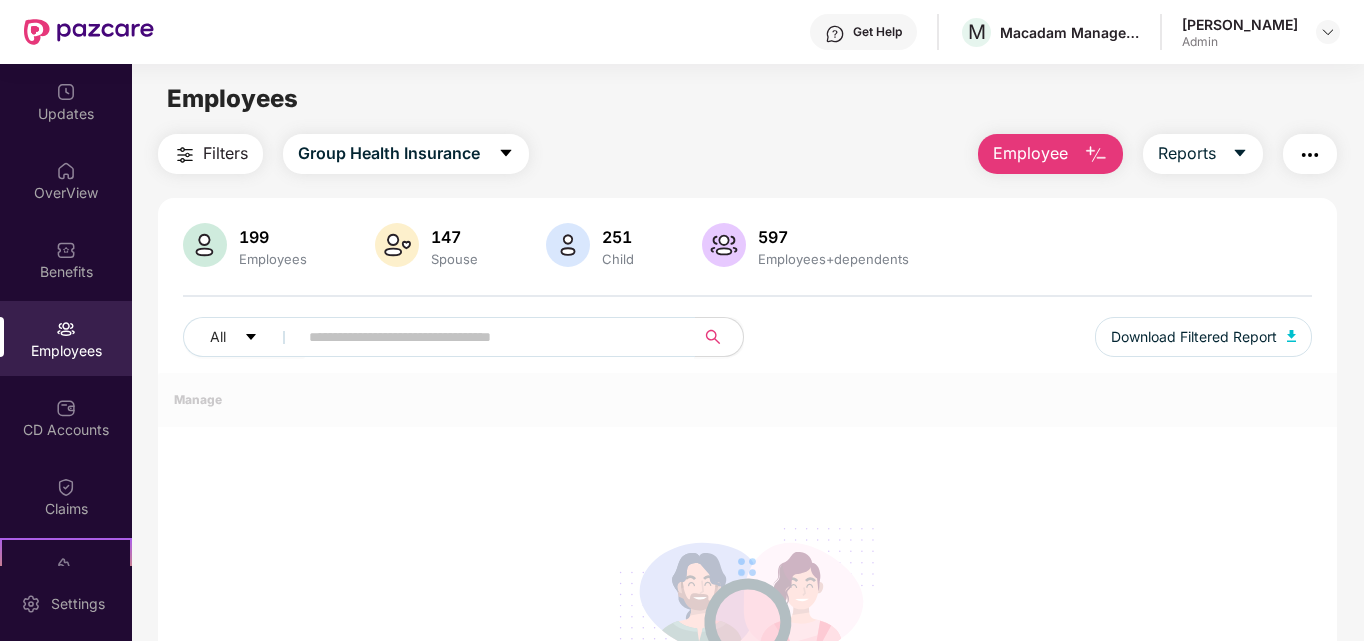 click at bounding box center [488, 337] 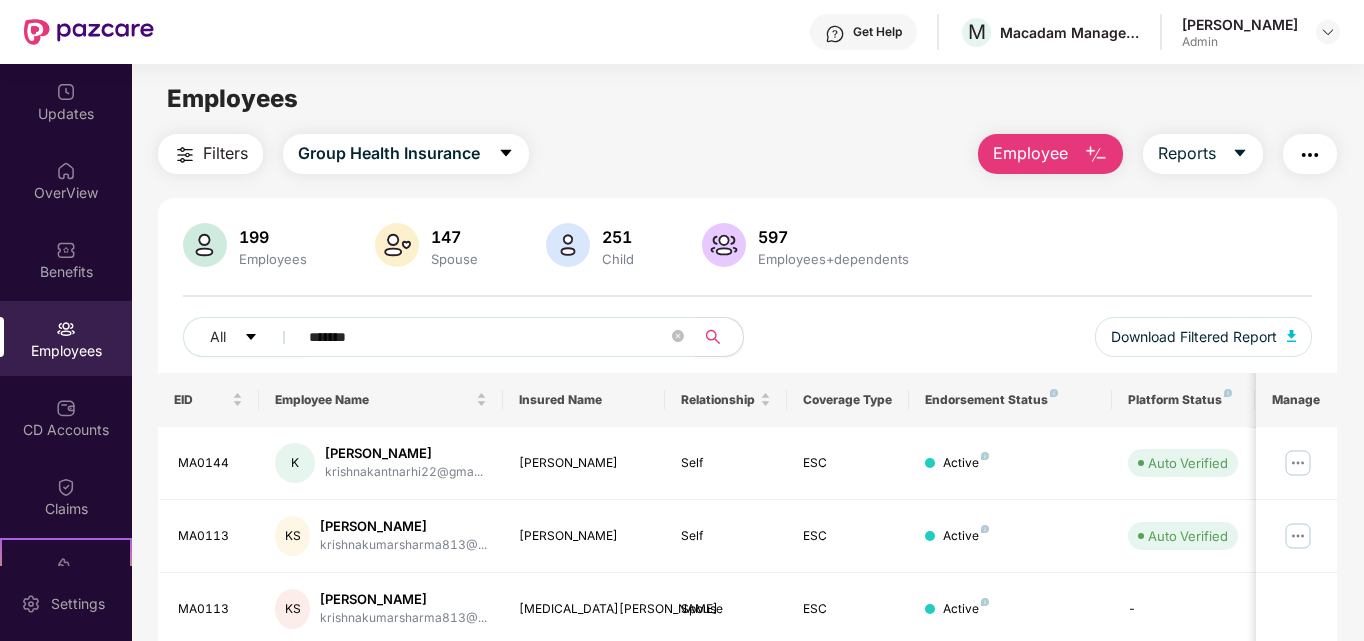 scroll, scrollTop: 77, scrollLeft: 0, axis: vertical 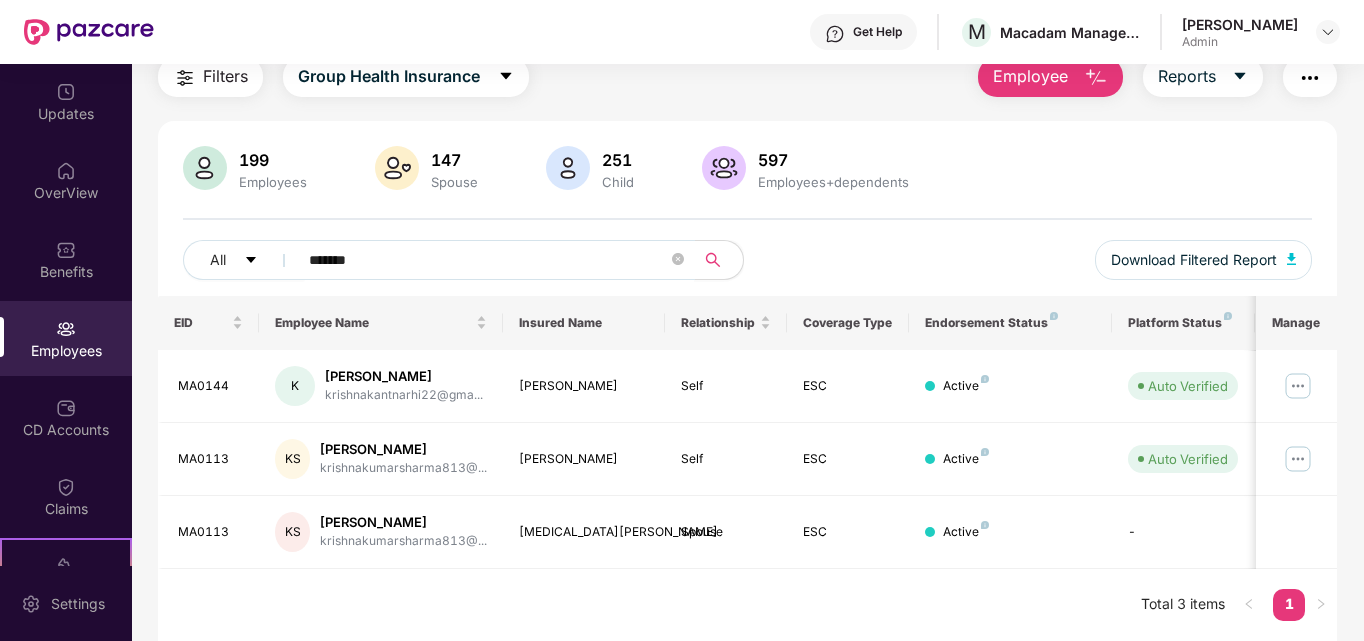 type on "*******" 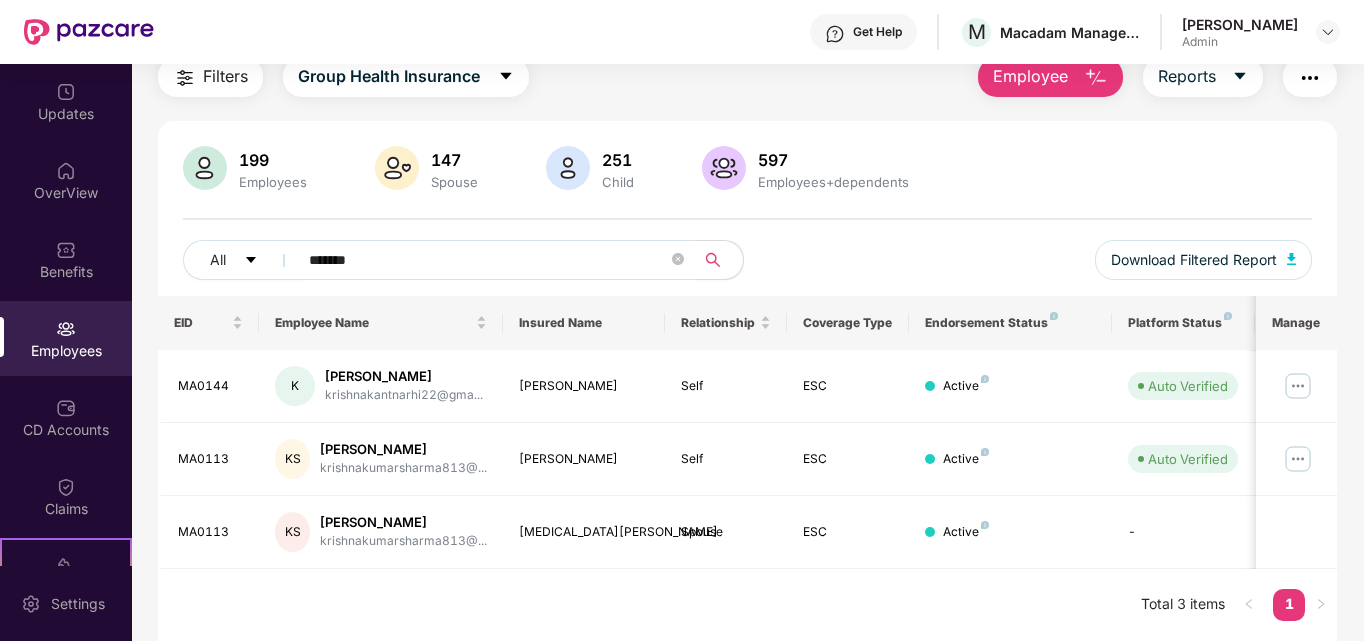 click on "Employees" at bounding box center (66, 350) 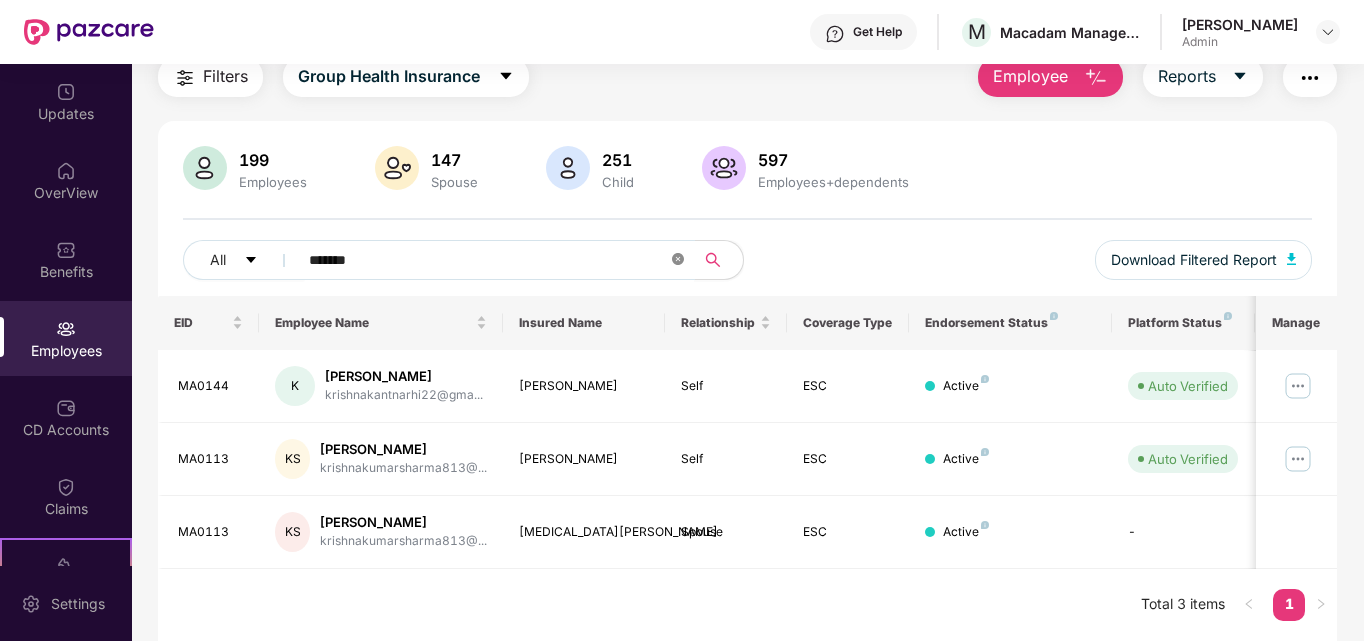 click 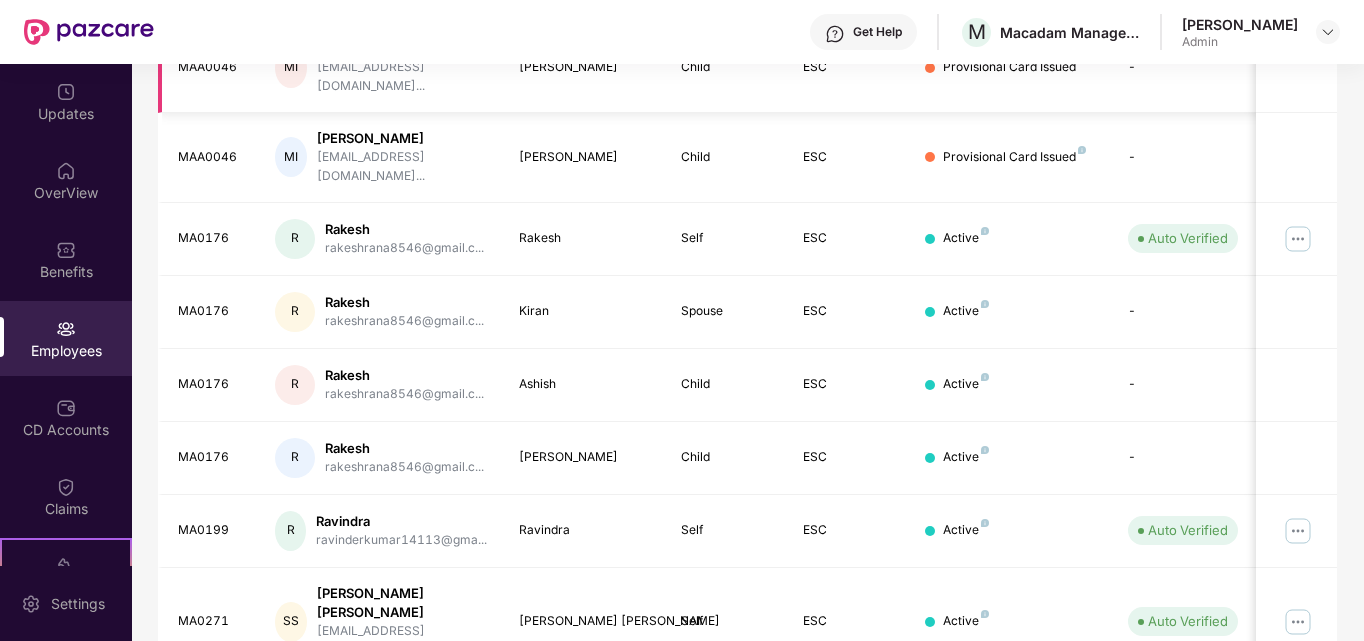 scroll, scrollTop: 588, scrollLeft: 0, axis: vertical 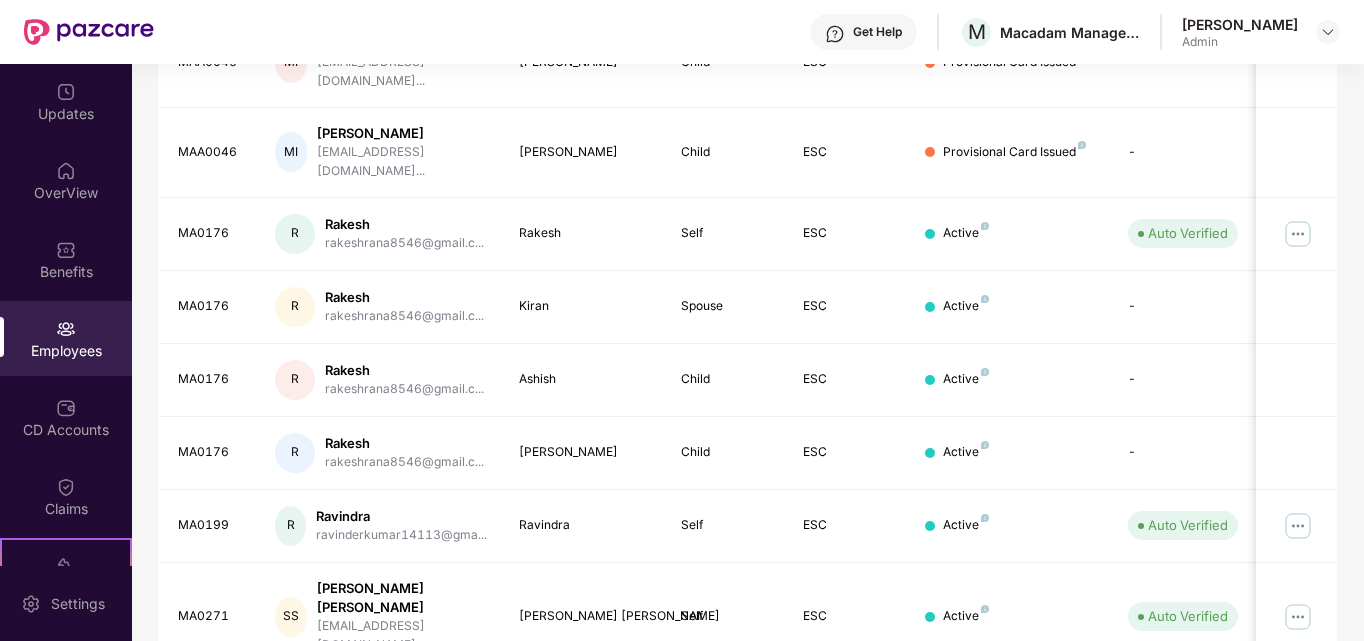 click on "2" at bounding box center (1121, 706) 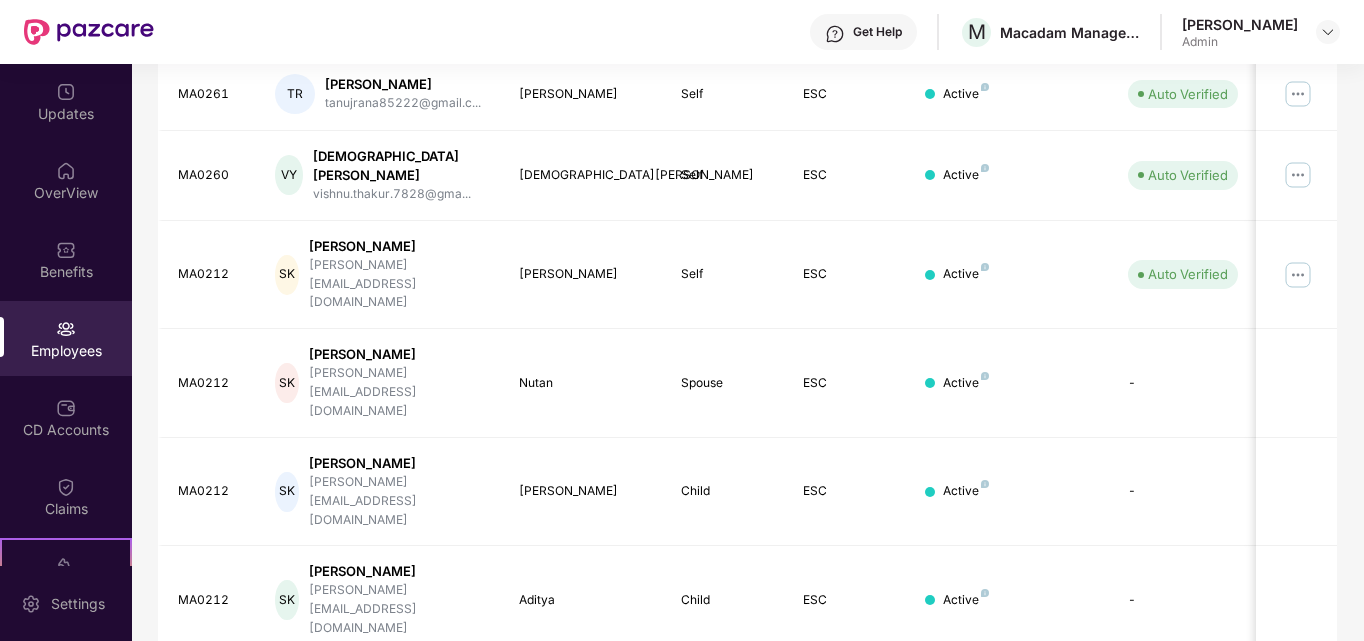 click on "3" at bounding box center [1153, 780] 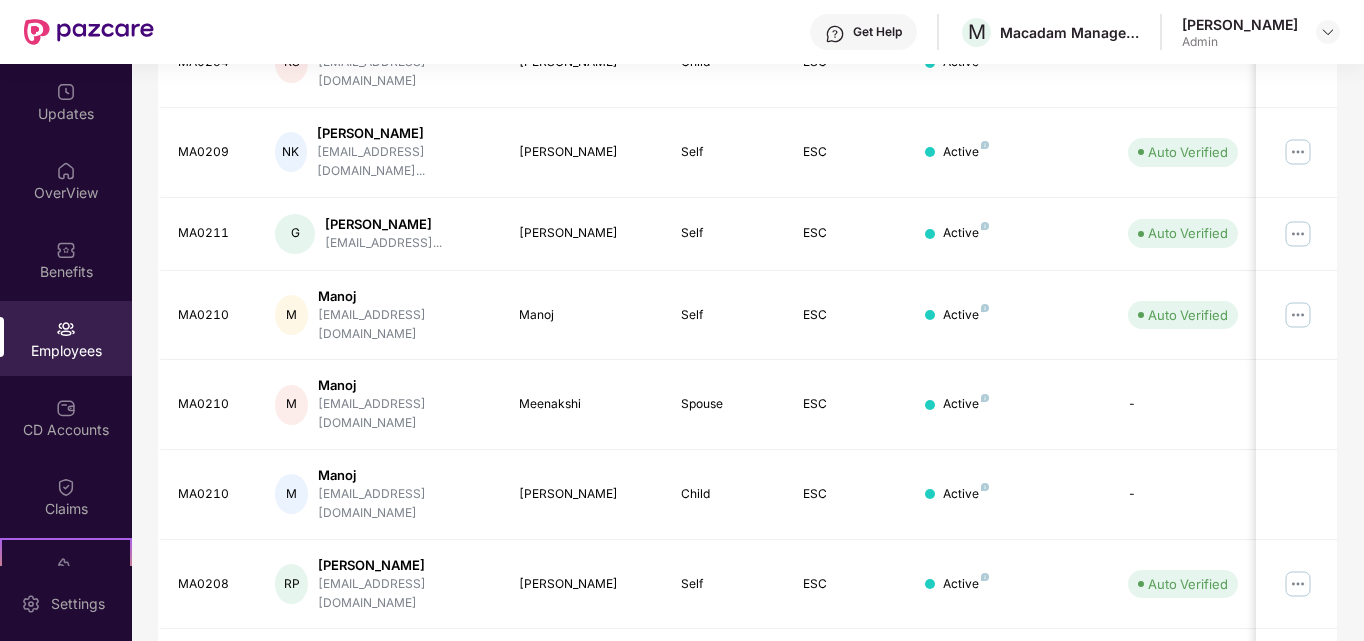click on "4" at bounding box center [1185, 754] 